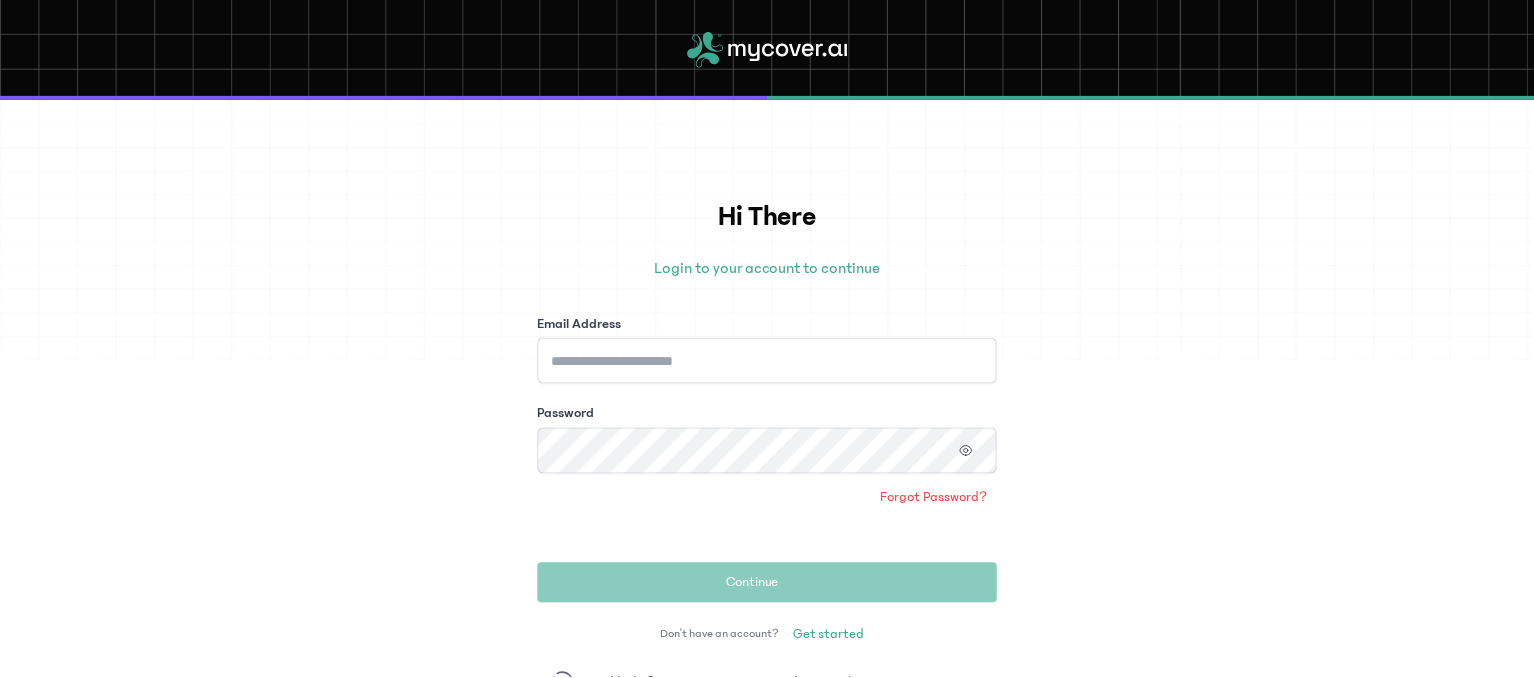 scroll, scrollTop: 0, scrollLeft: 0, axis: both 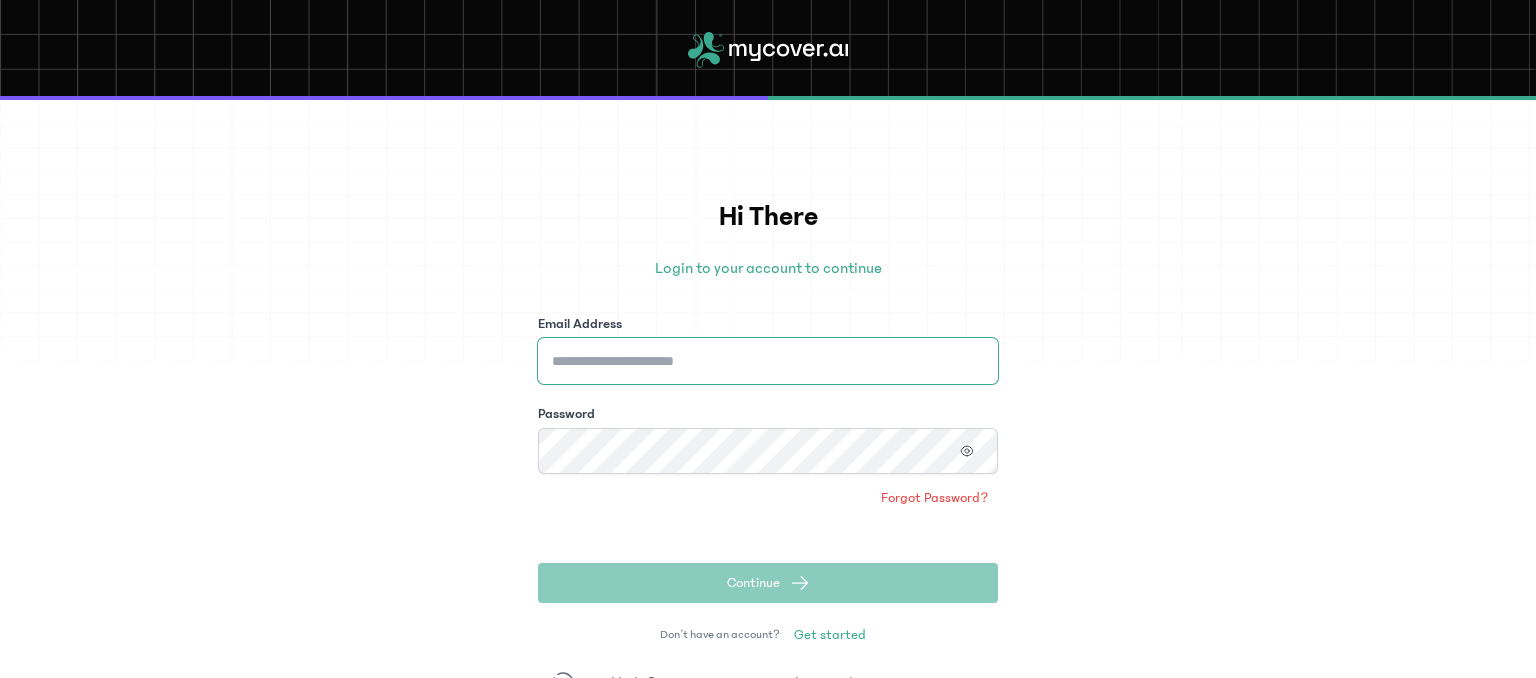 click on "Email Address" at bounding box center [768, 361] 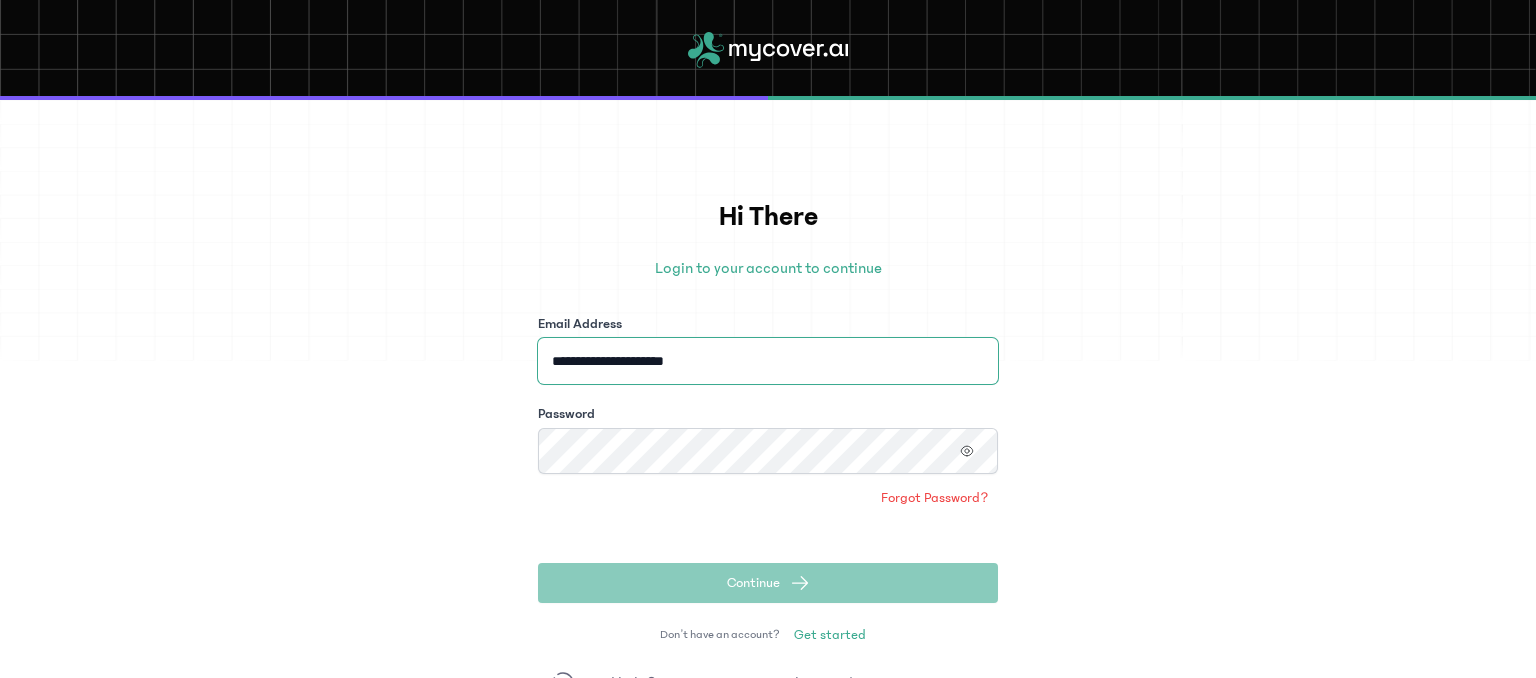 type on "**********" 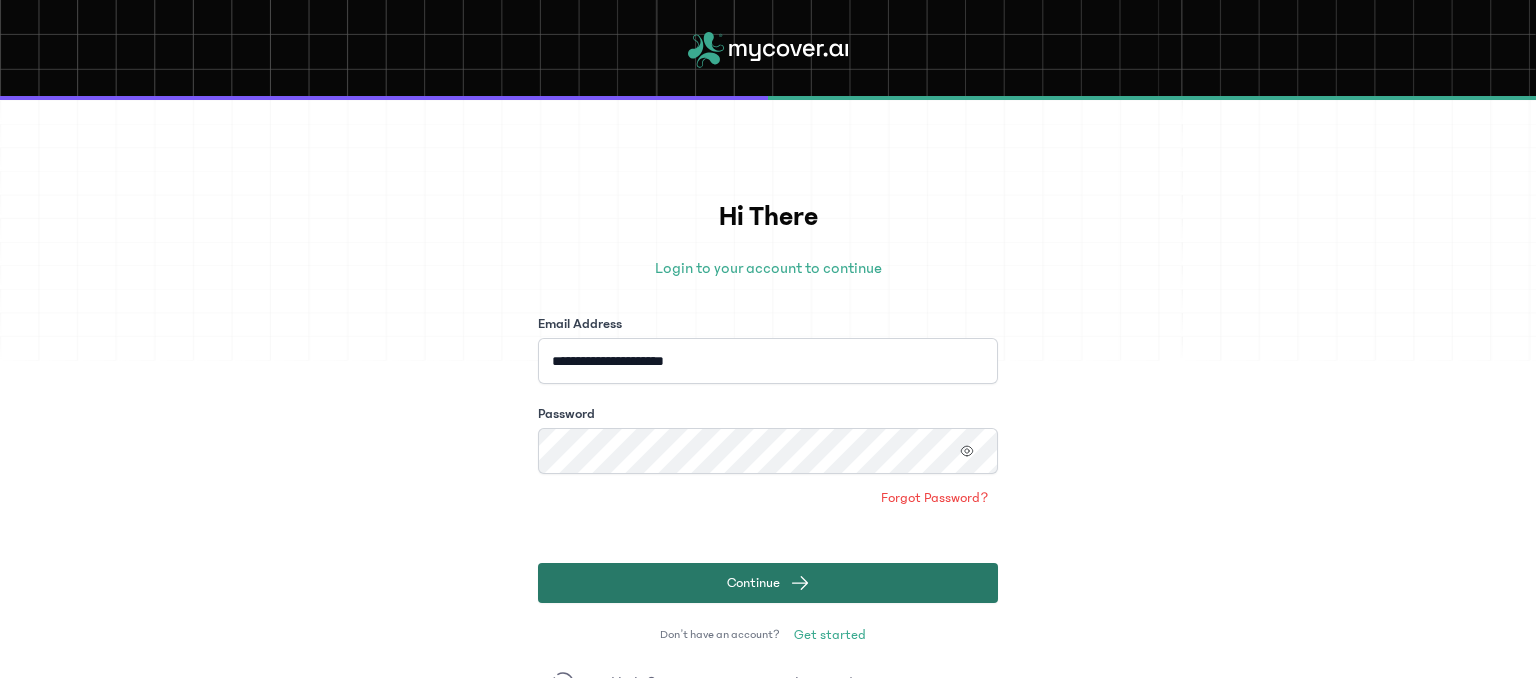 click on "Continue" 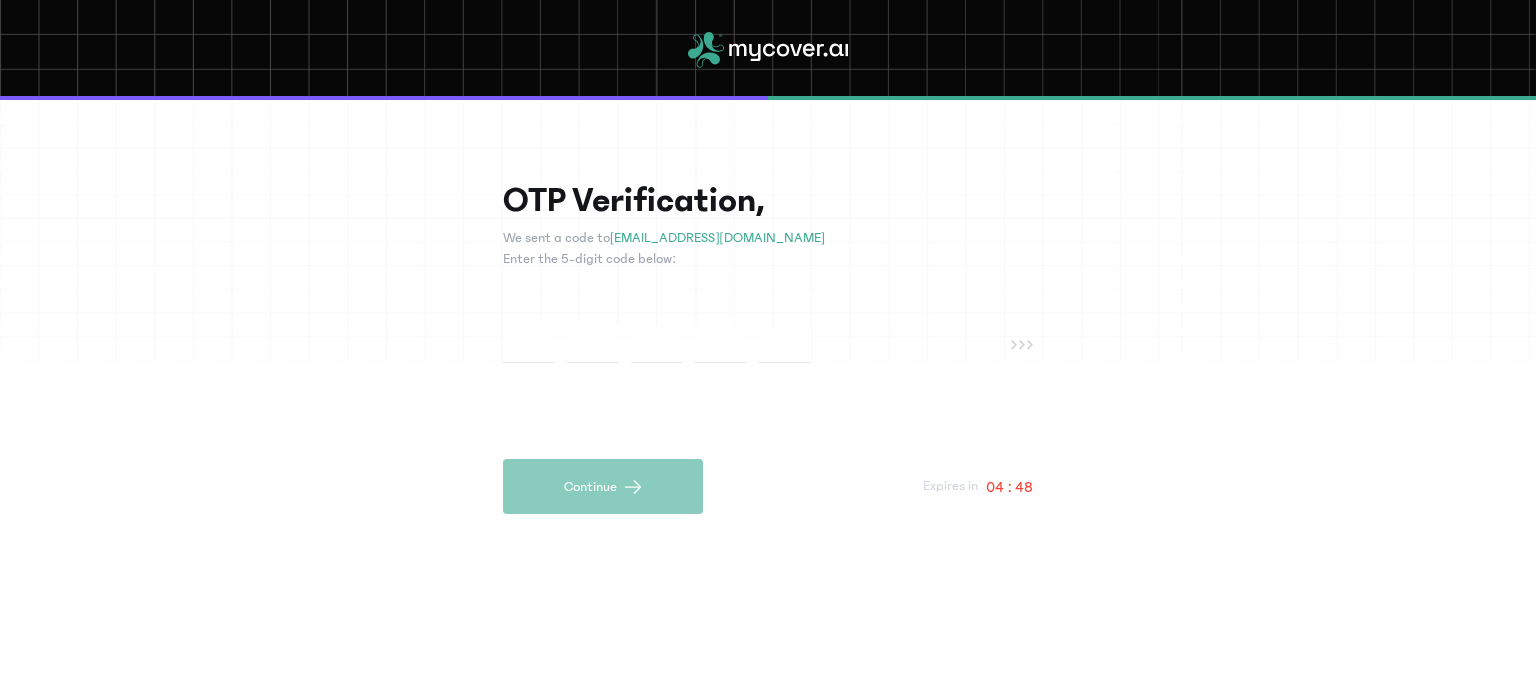 type on "*" 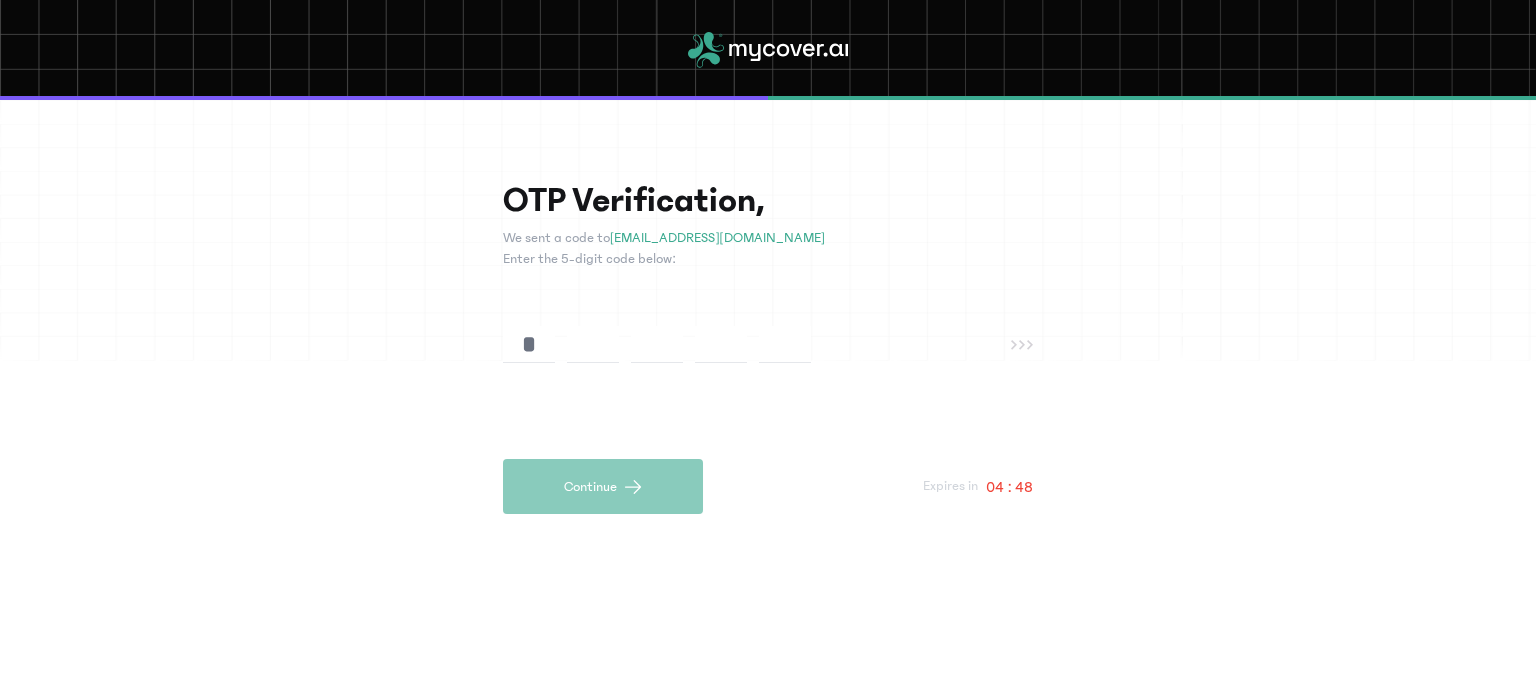 type on "*" 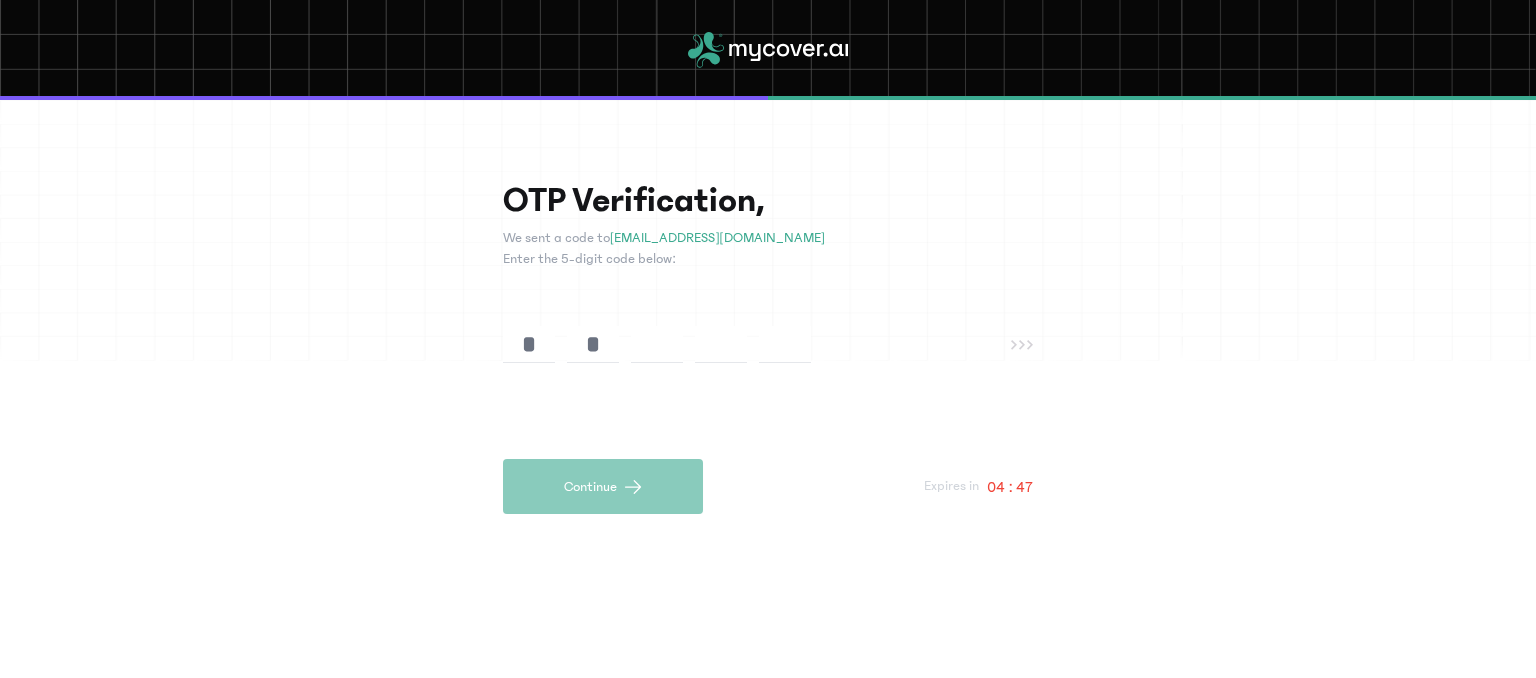 type on "*" 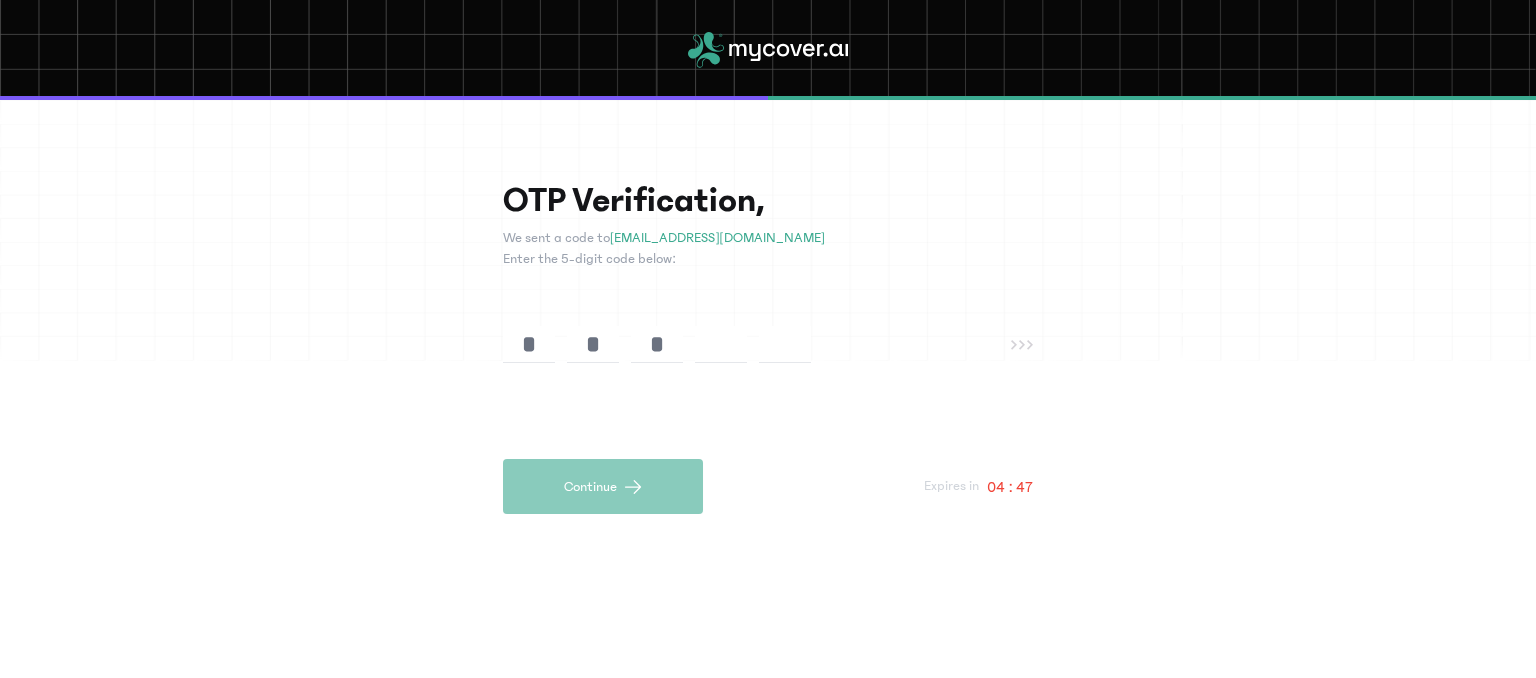 type on "*" 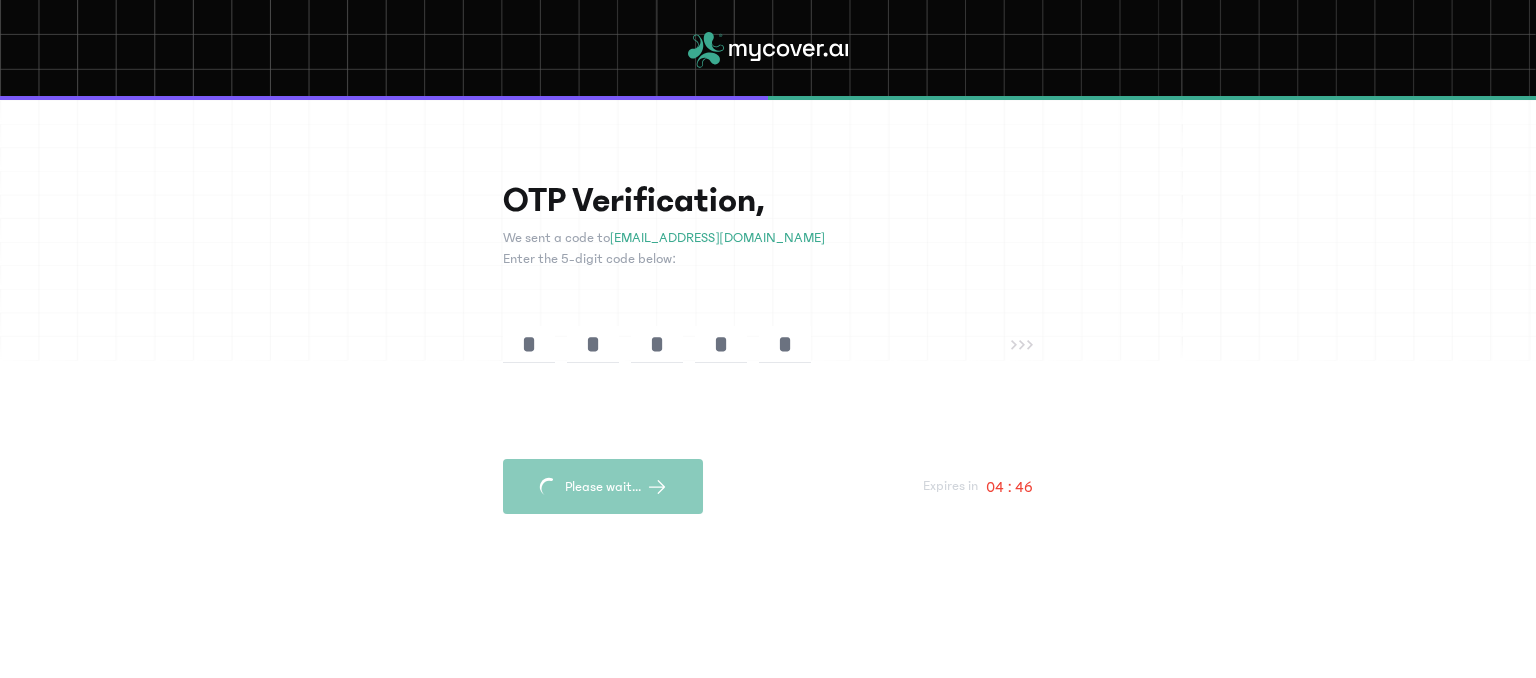 type on "*" 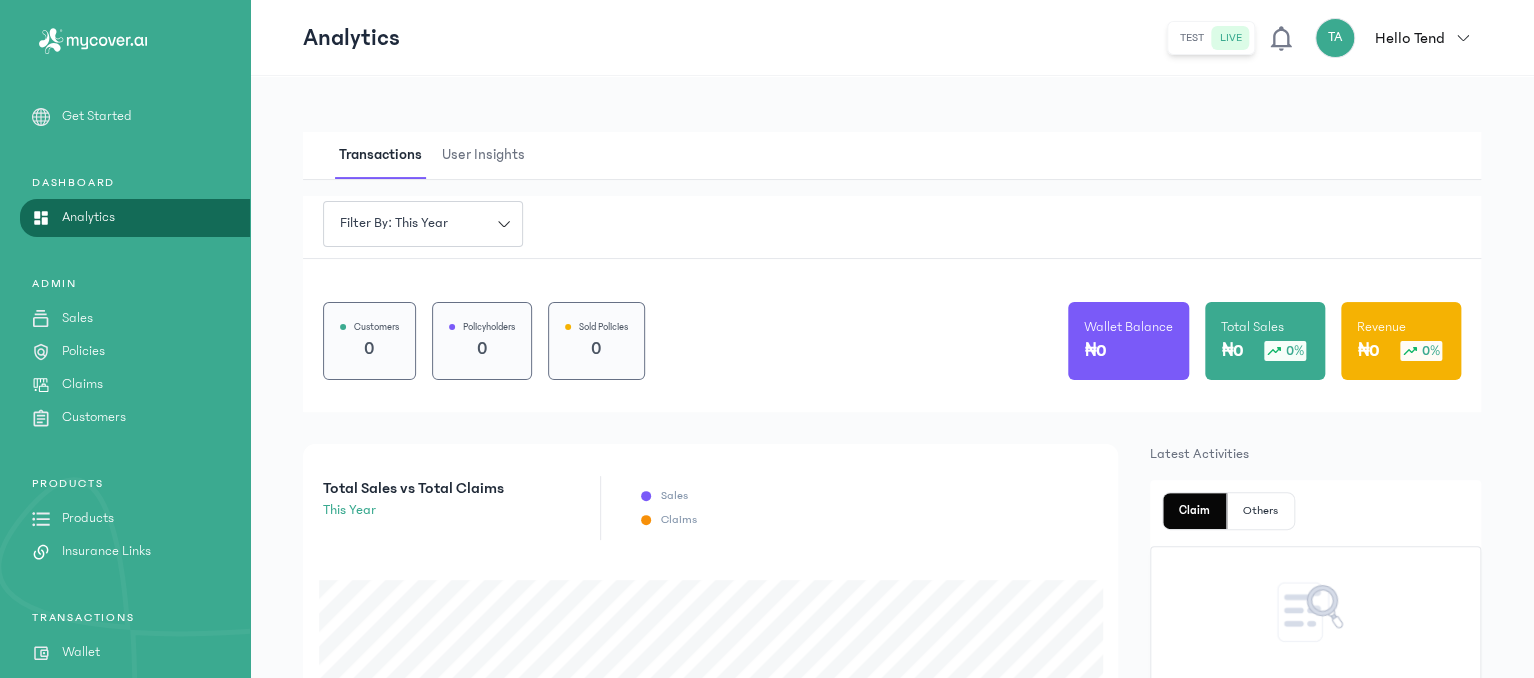 click on "Products" 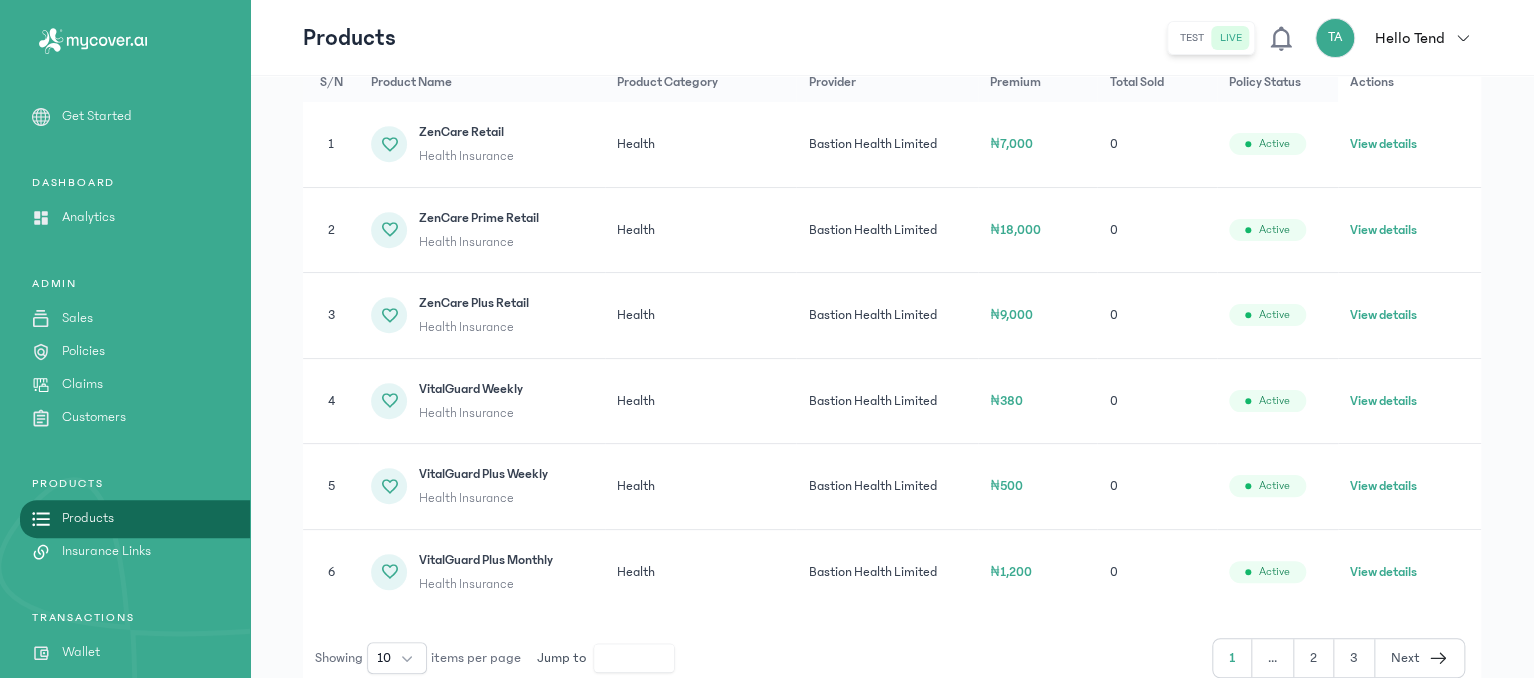 scroll, scrollTop: 463, scrollLeft: 0, axis: vertical 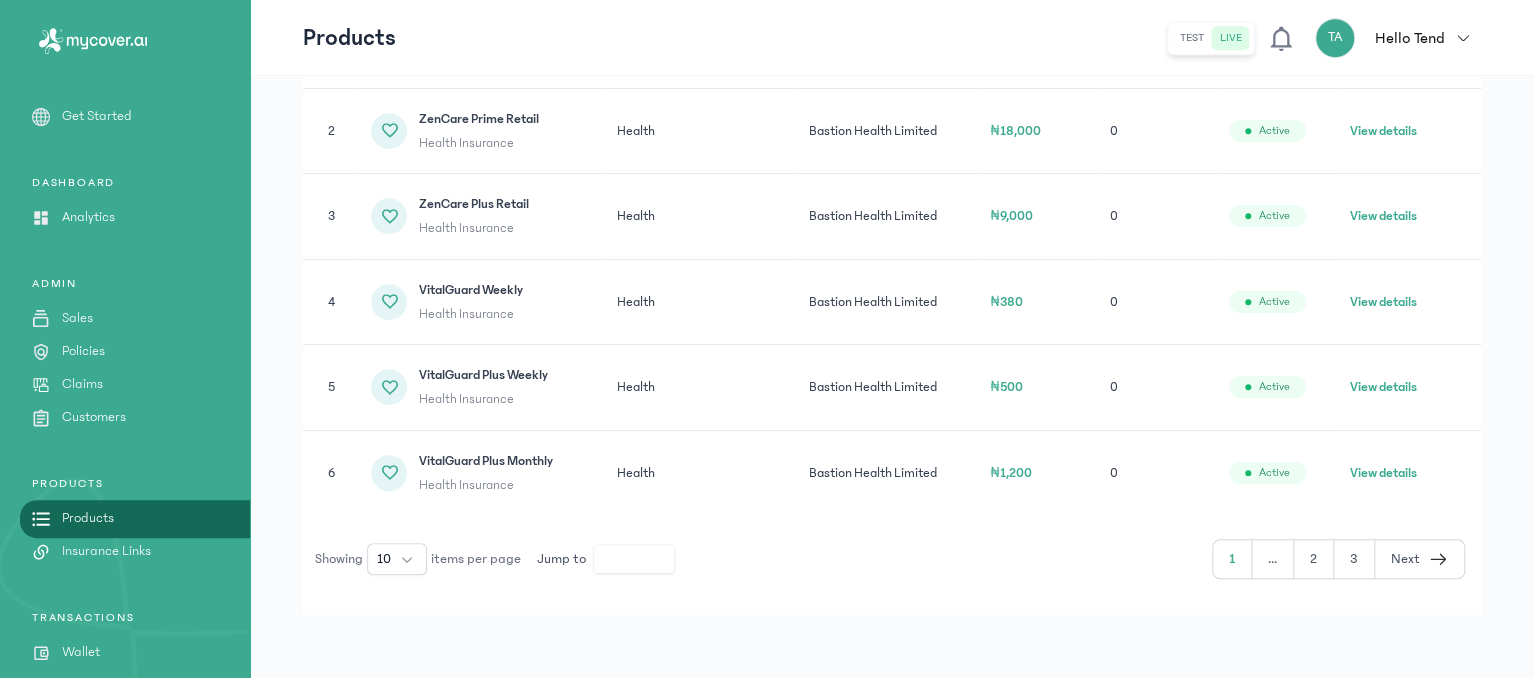 click on "View details" 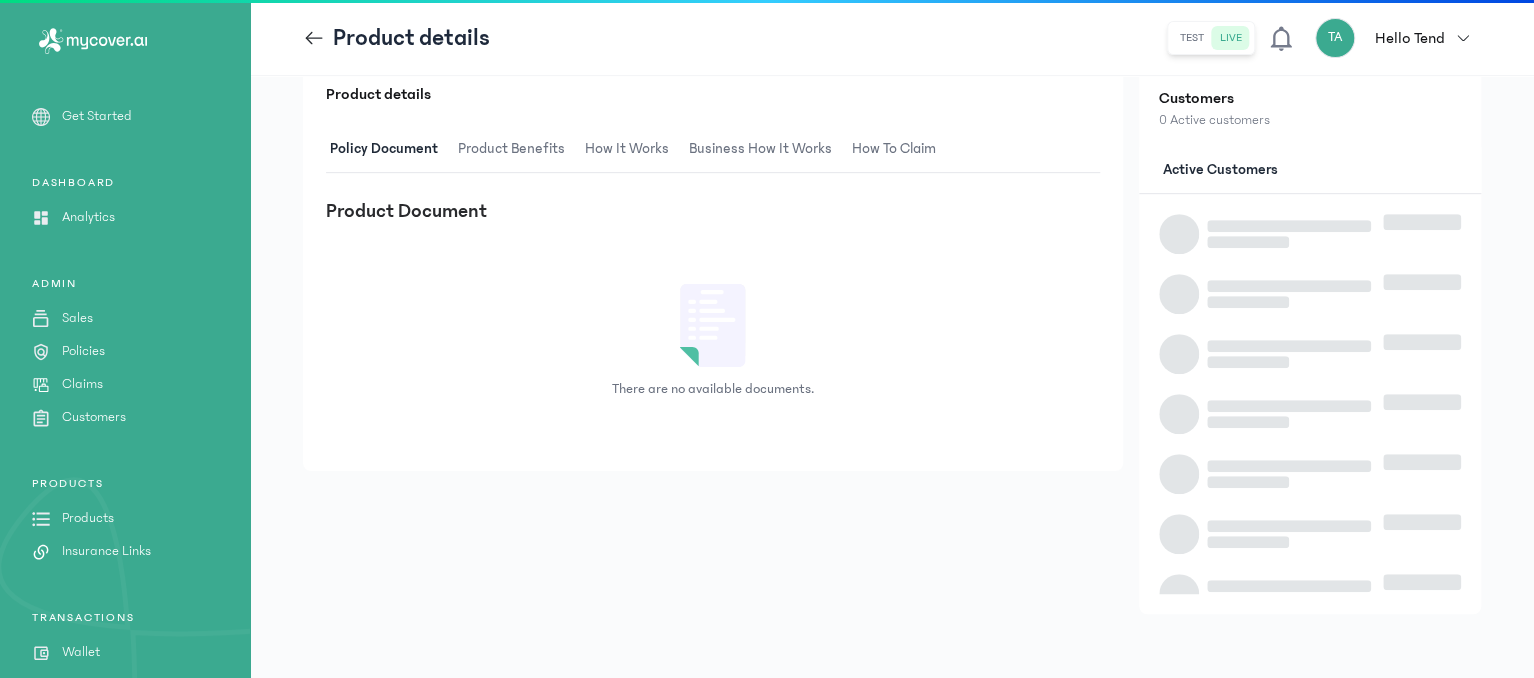 scroll, scrollTop: 0, scrollLeft: 0, axis: both 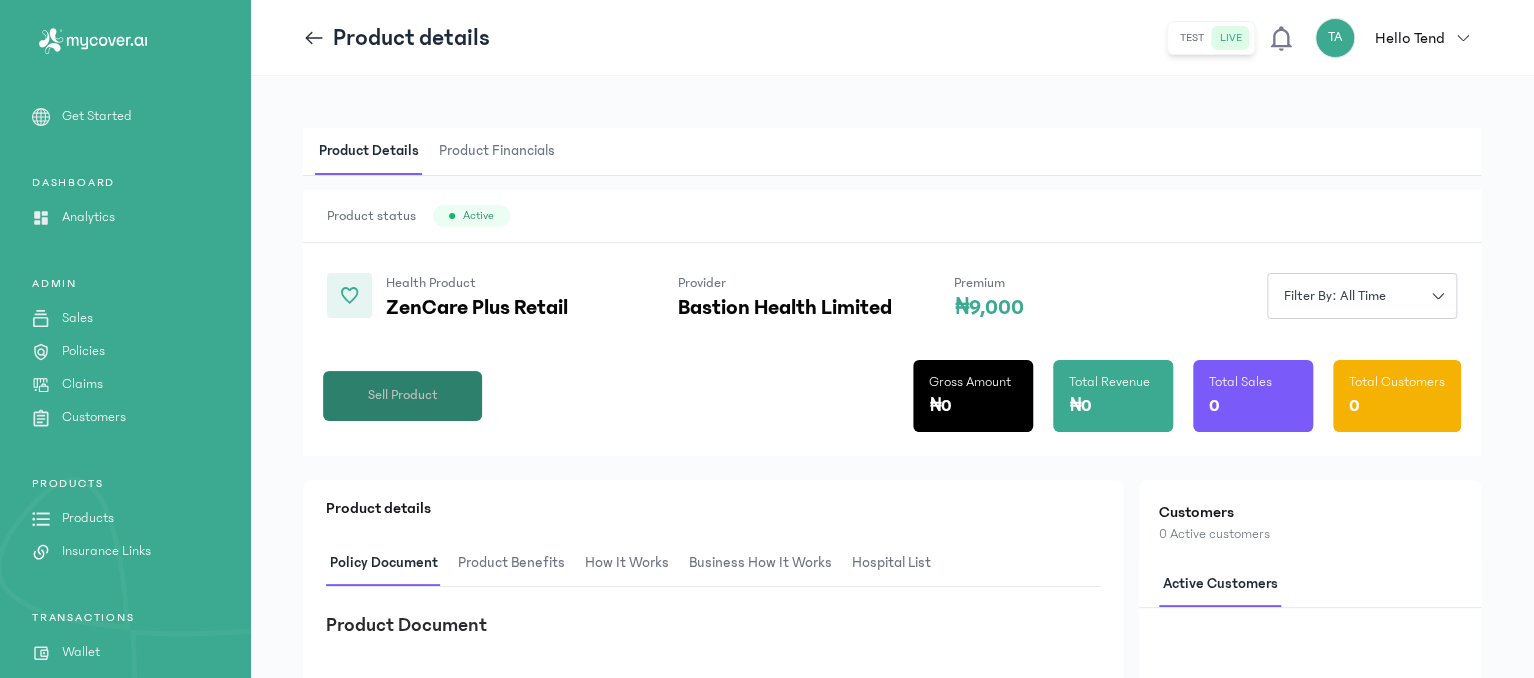 click on "Sell Product" at bounding box center [403, 395] 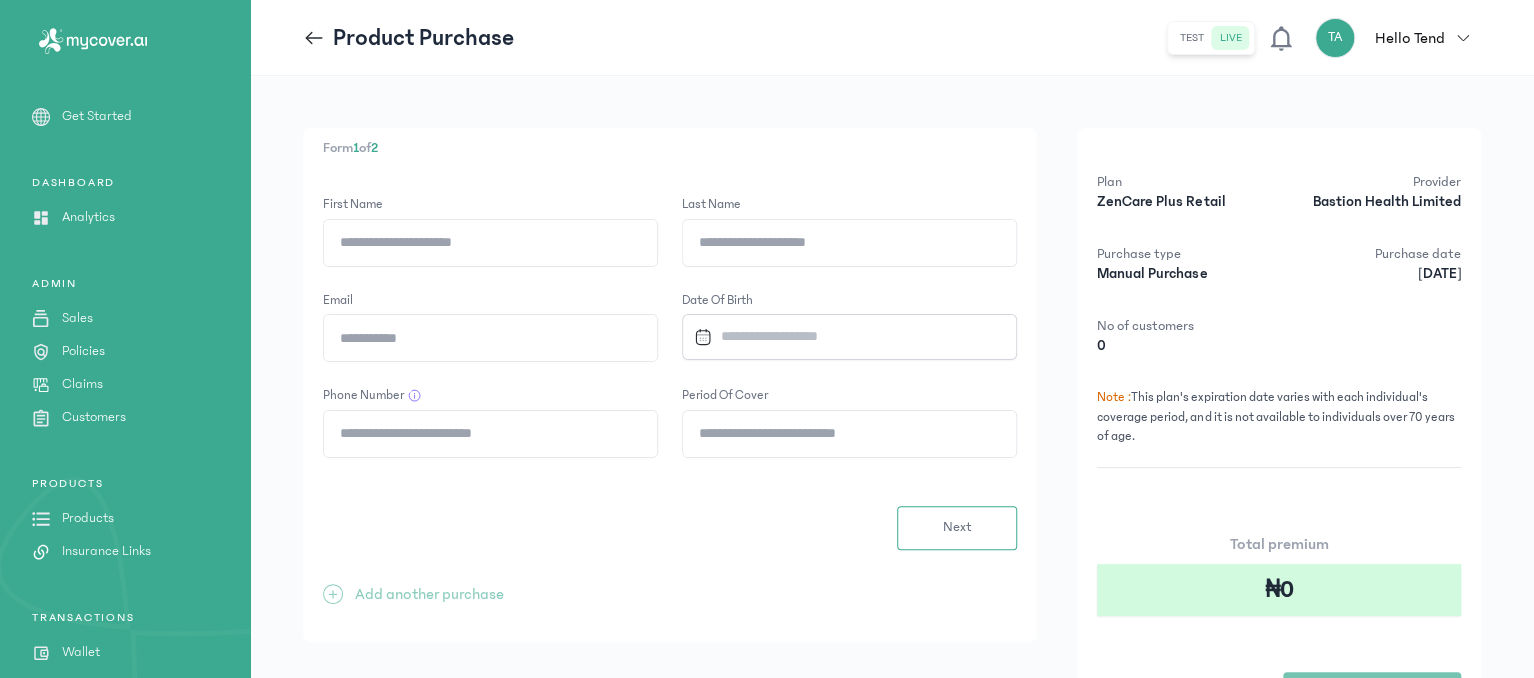 click on "First Name" 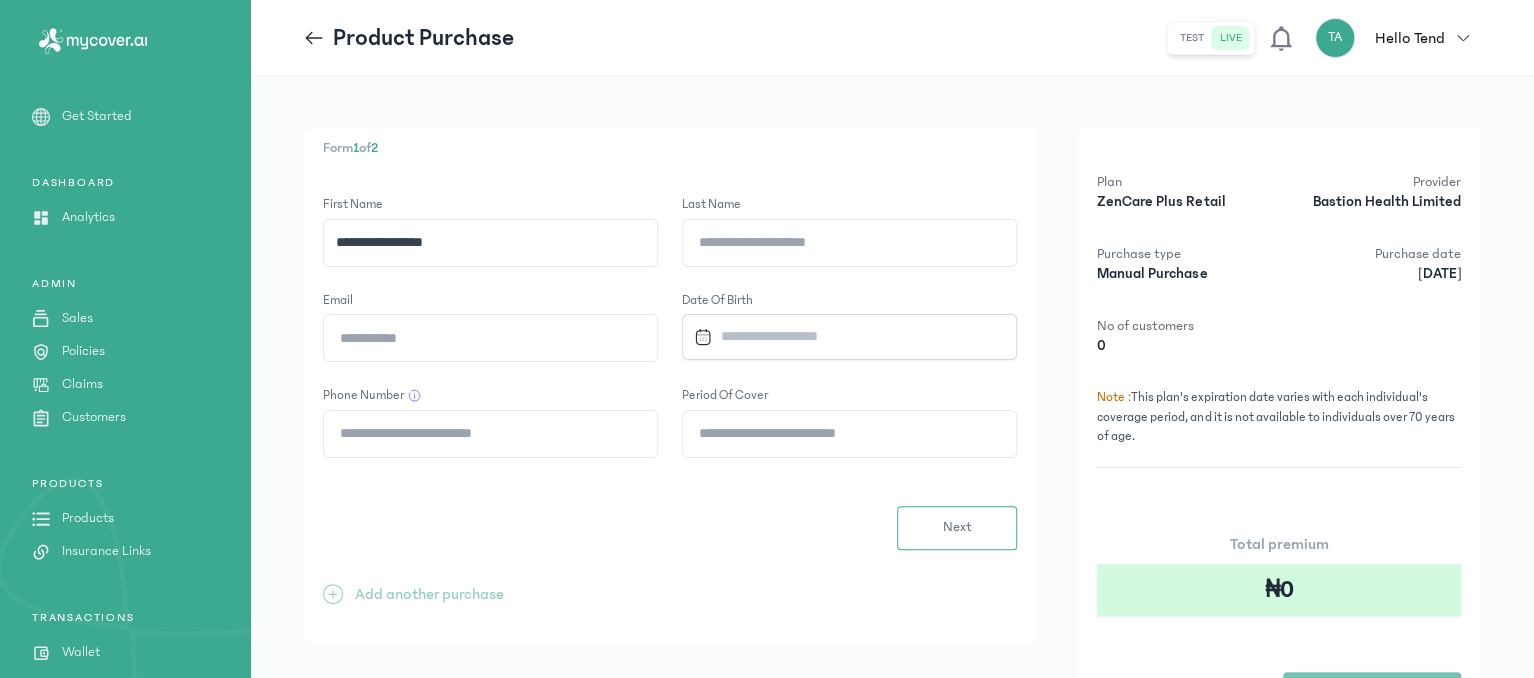 type on "**********" 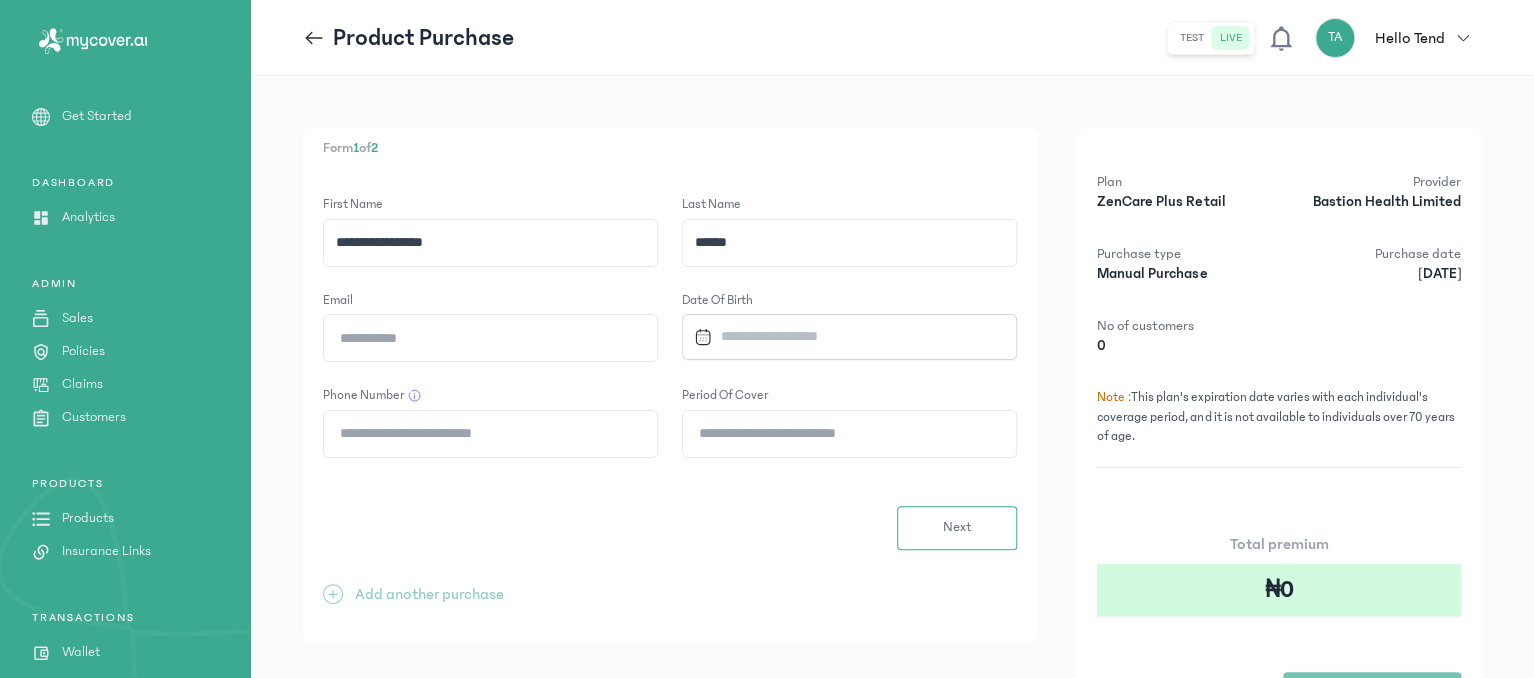 type on "******" 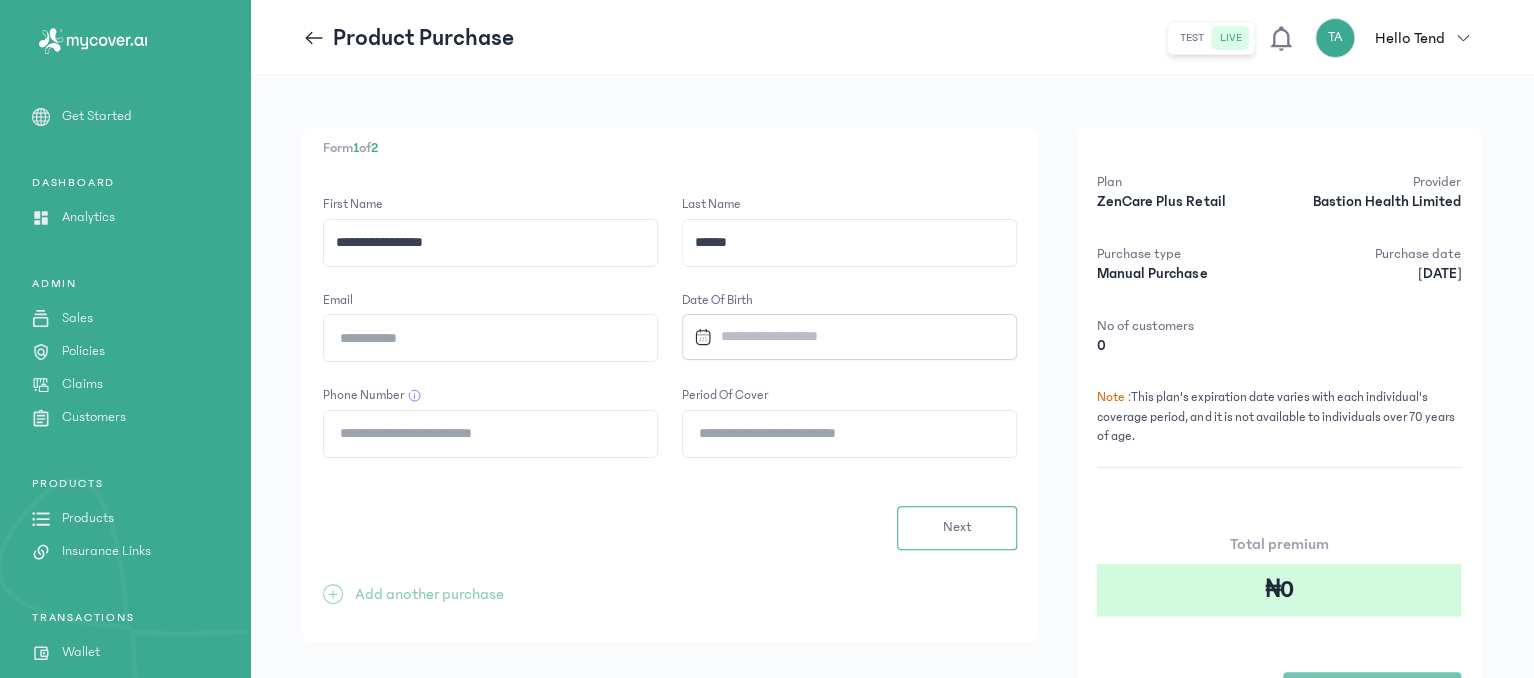 type on "**********" 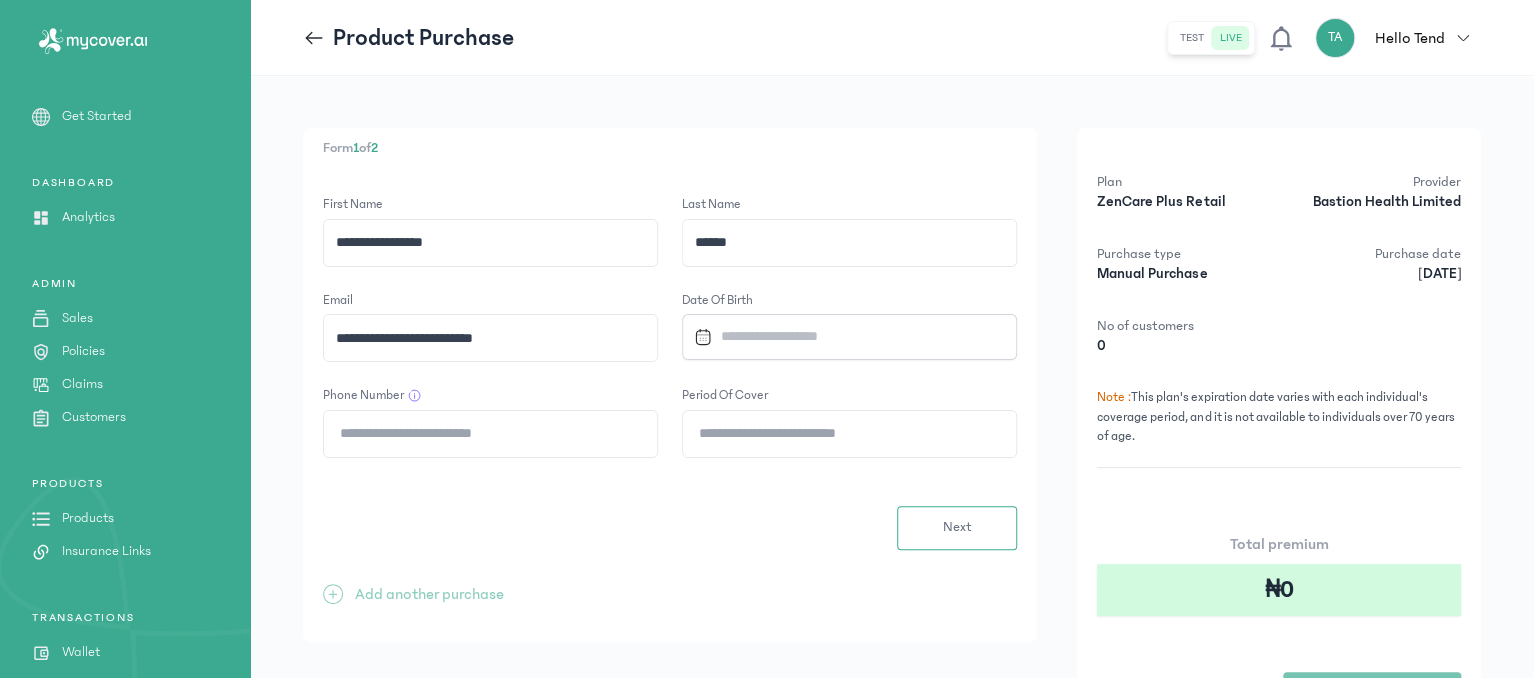 click at bounding box center [840, 336] 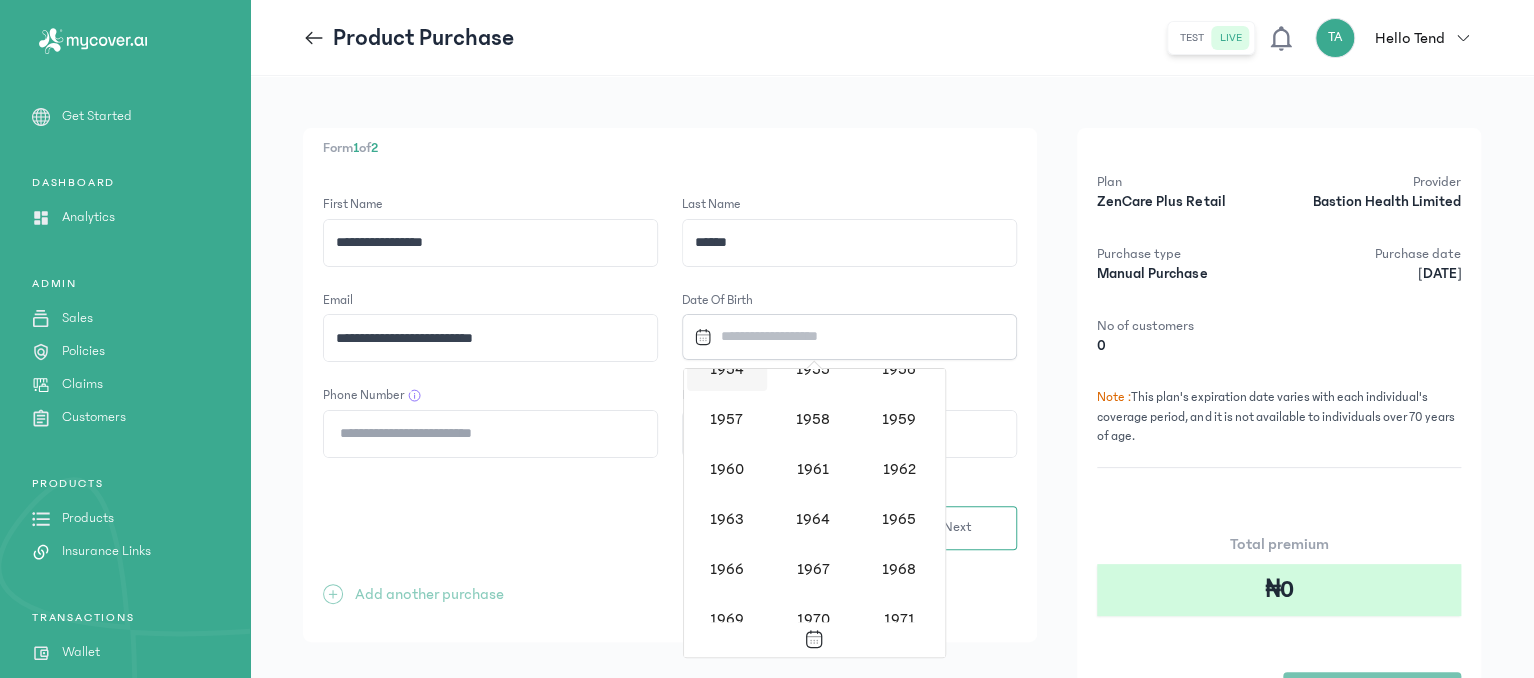 scroll, scrollTop: 922, scrollLeft: 0, axis: vertical 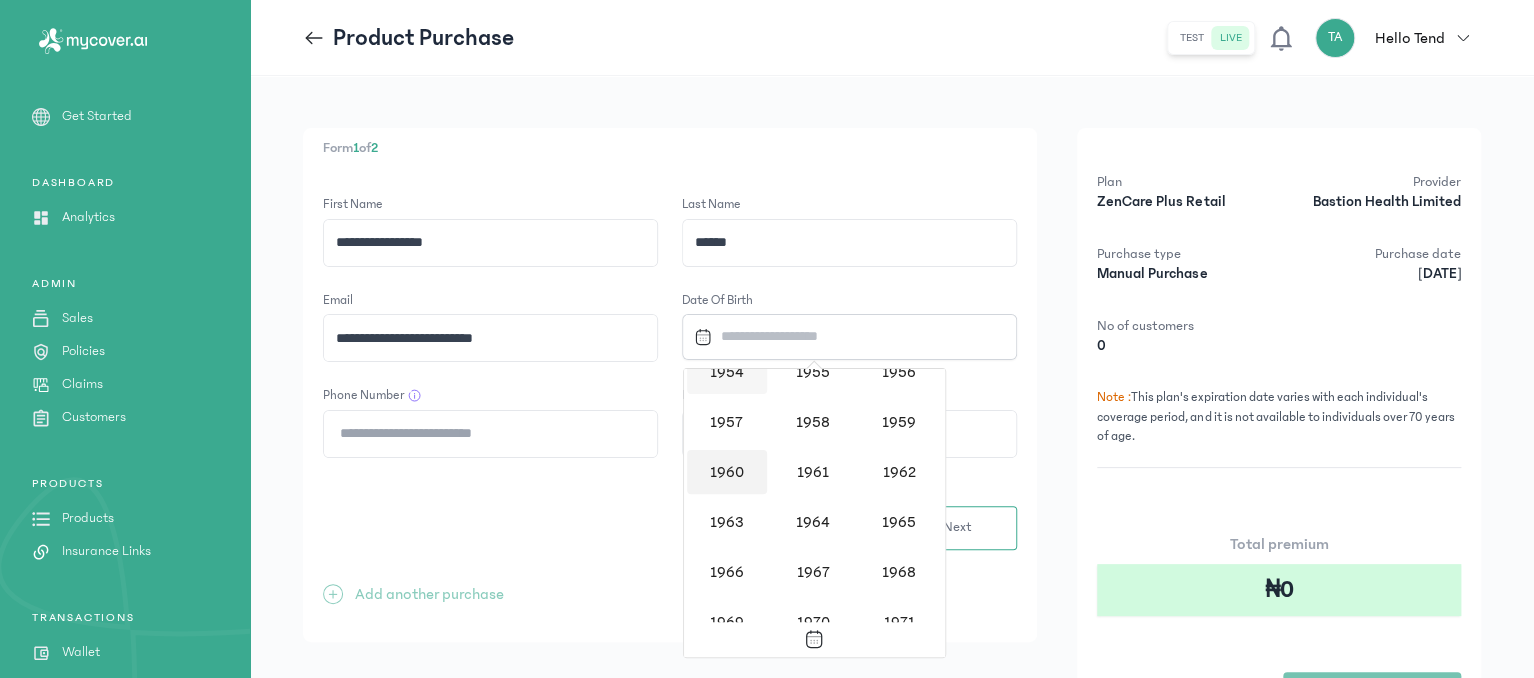 click on "1960" at bounding box center [727, 472] 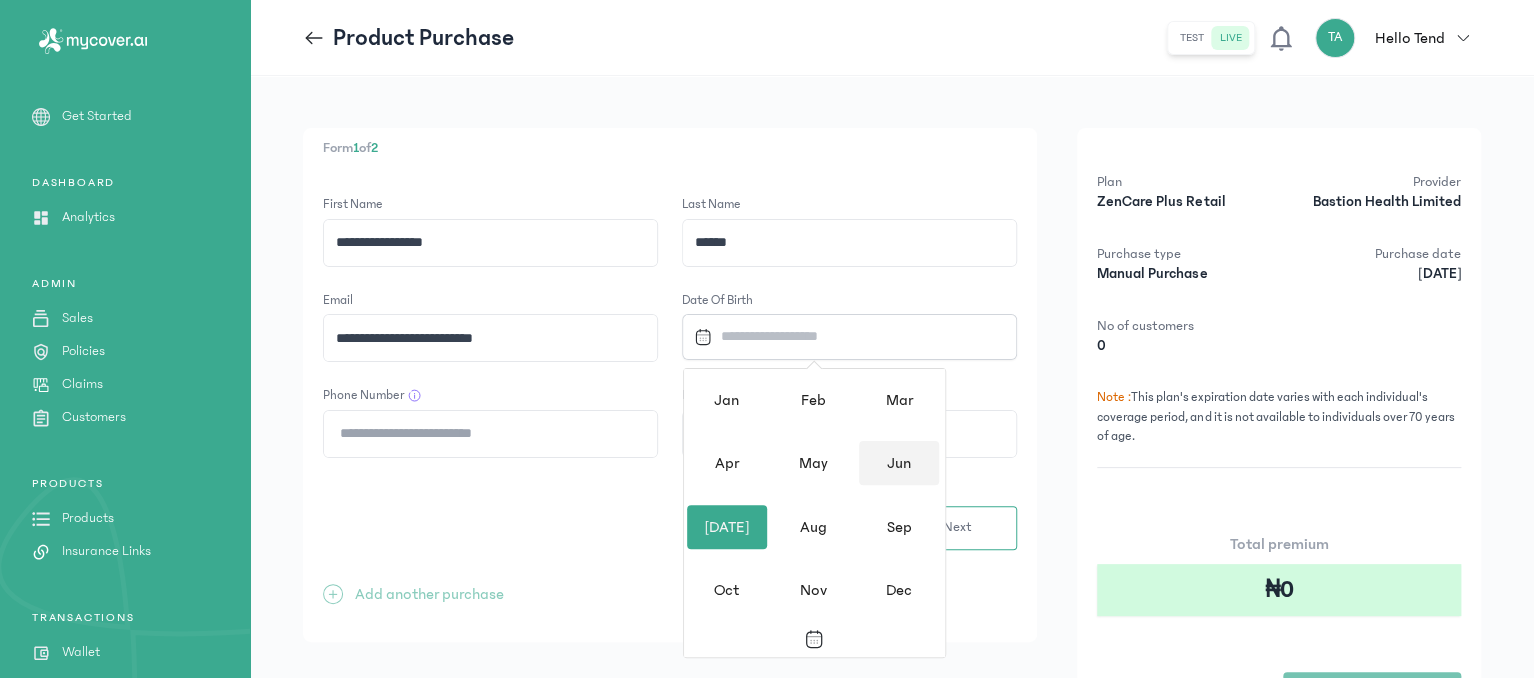 click on "Jun" at bounding box center [899, 463] 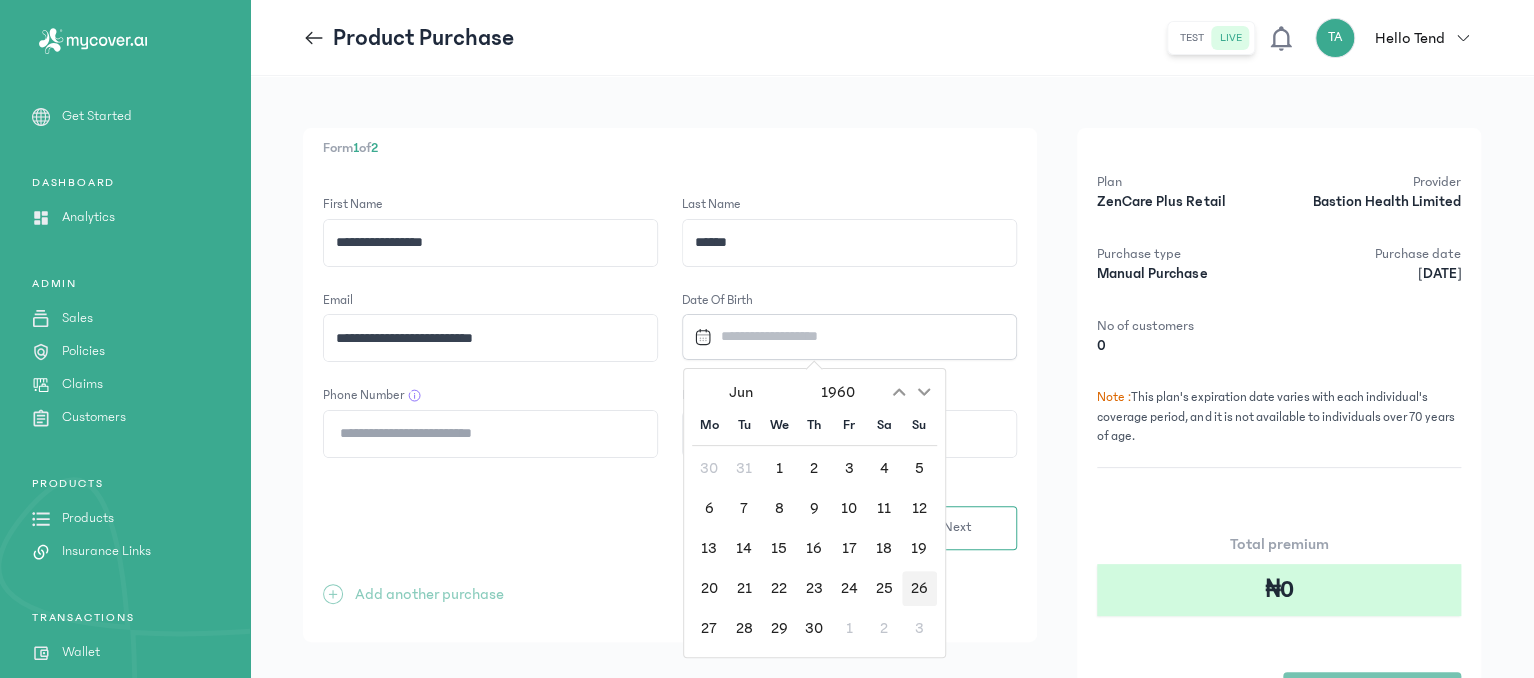 click on "26" at bounding box center (919, 588) 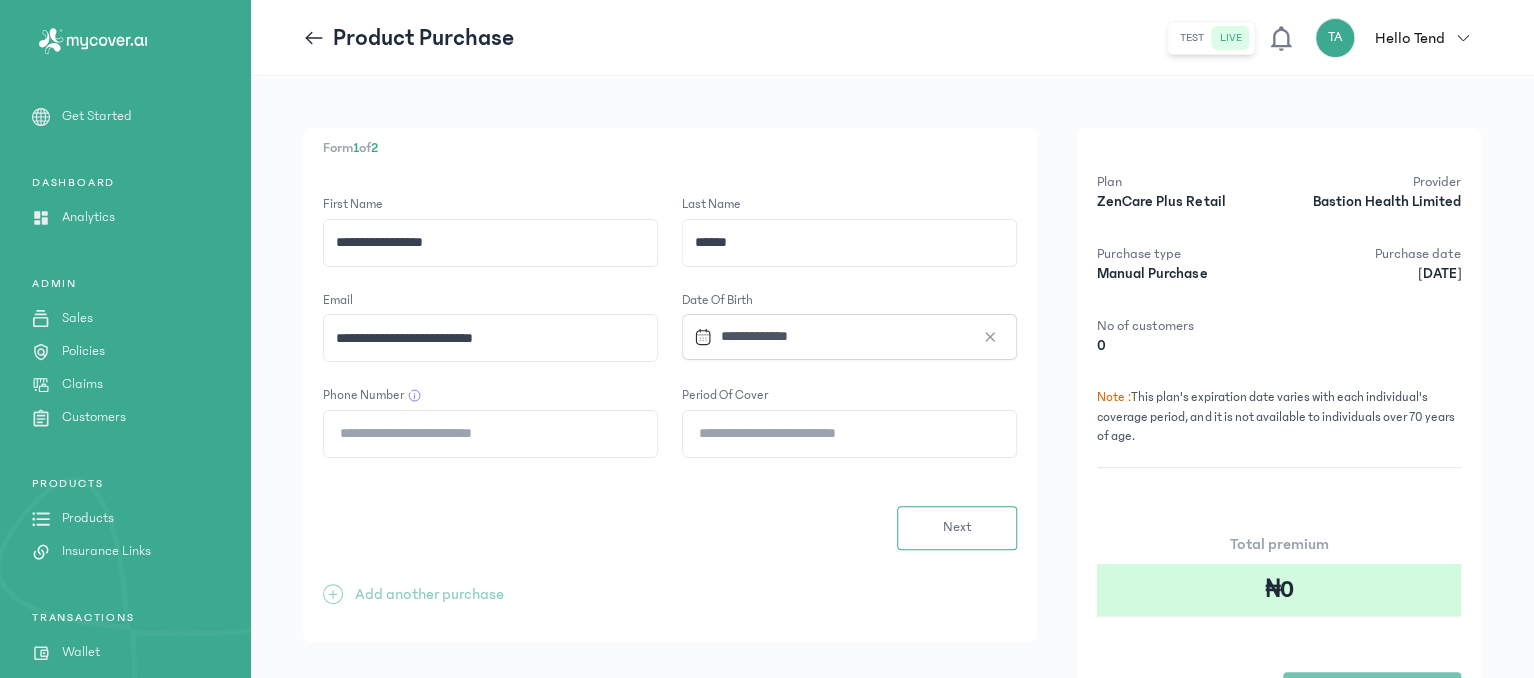 click on "Phone Number" 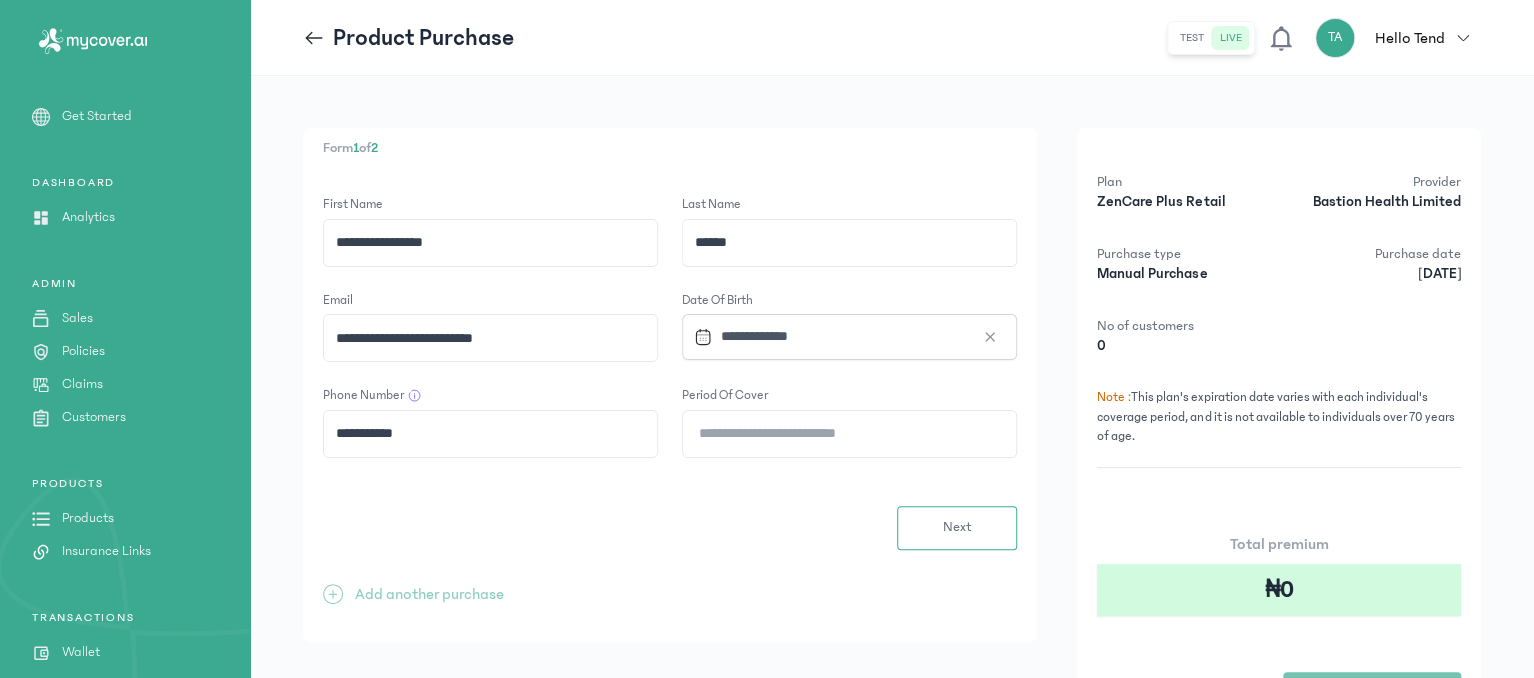 type on "**********" 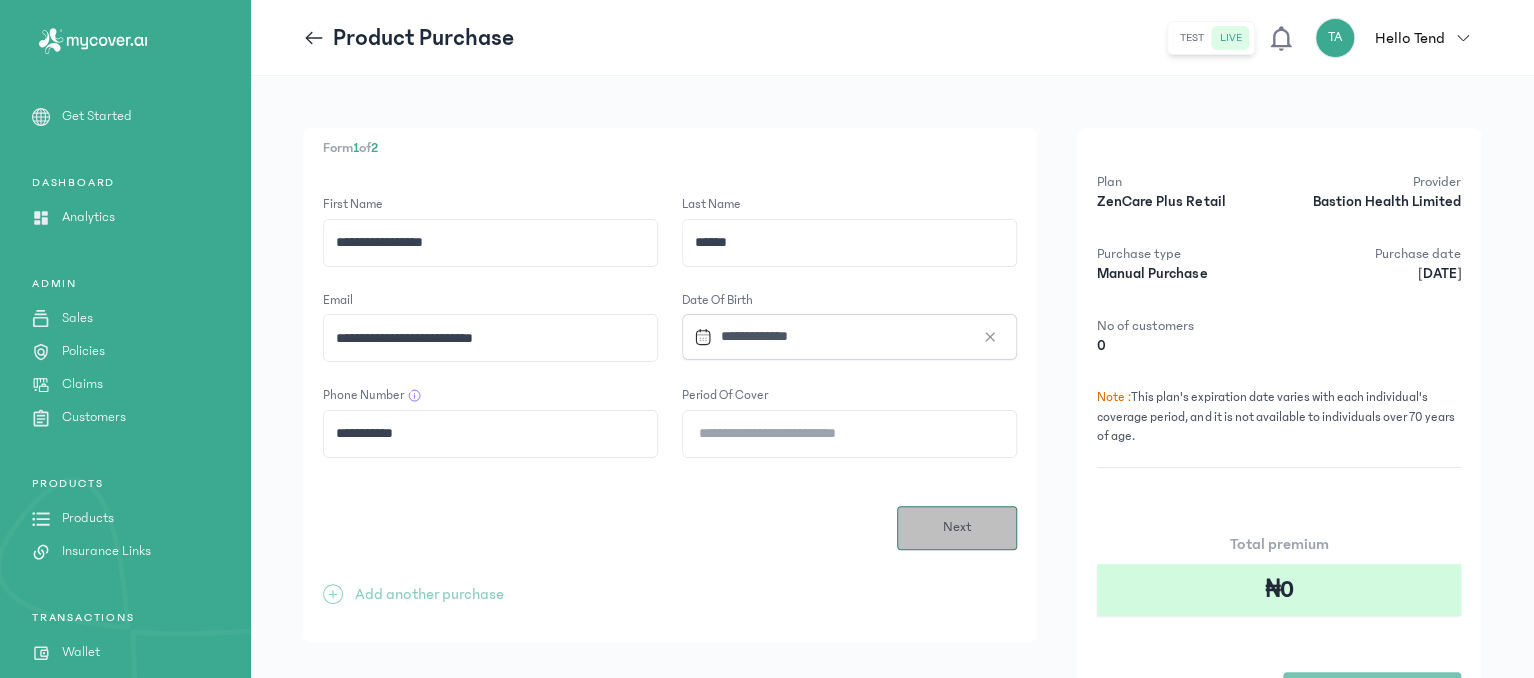 type on "*" 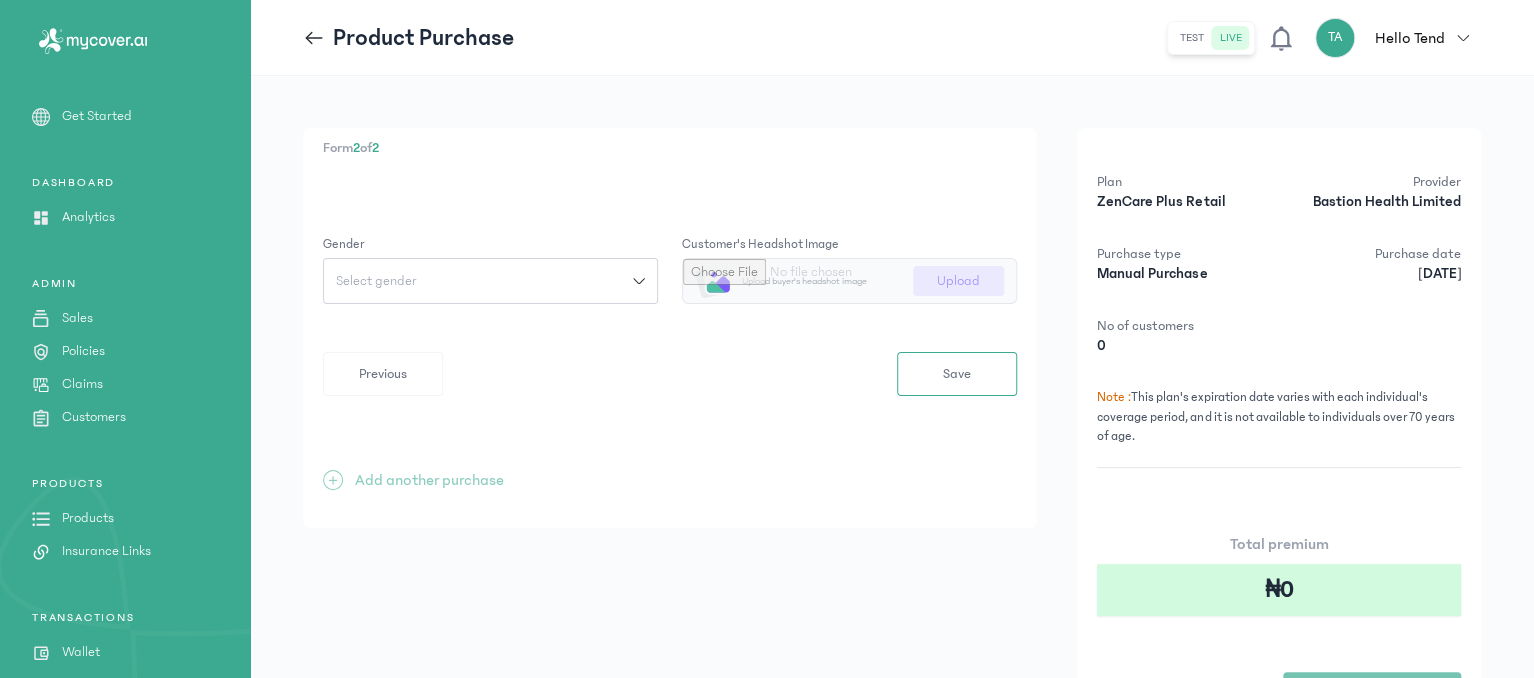 click on "Select gender" 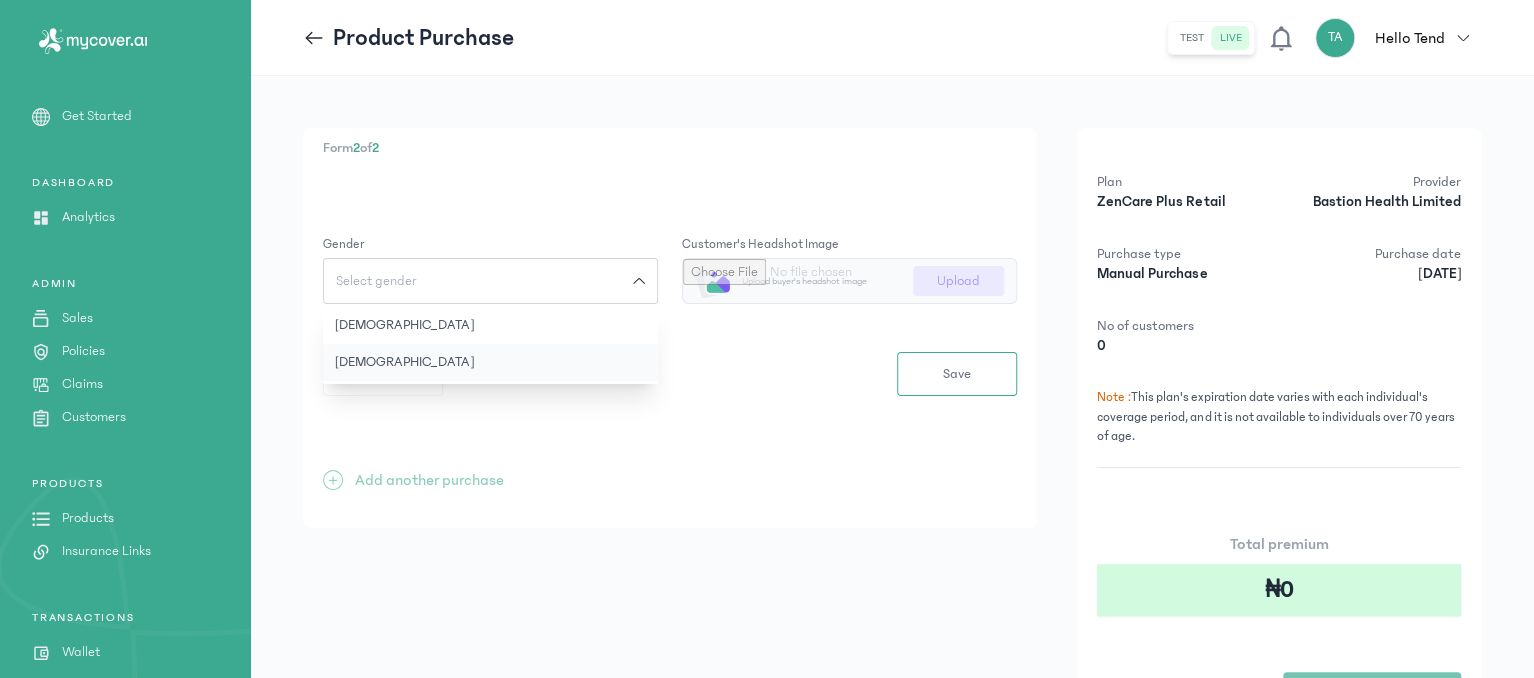 click on "[DEMOGRAPHIC_DATA]" 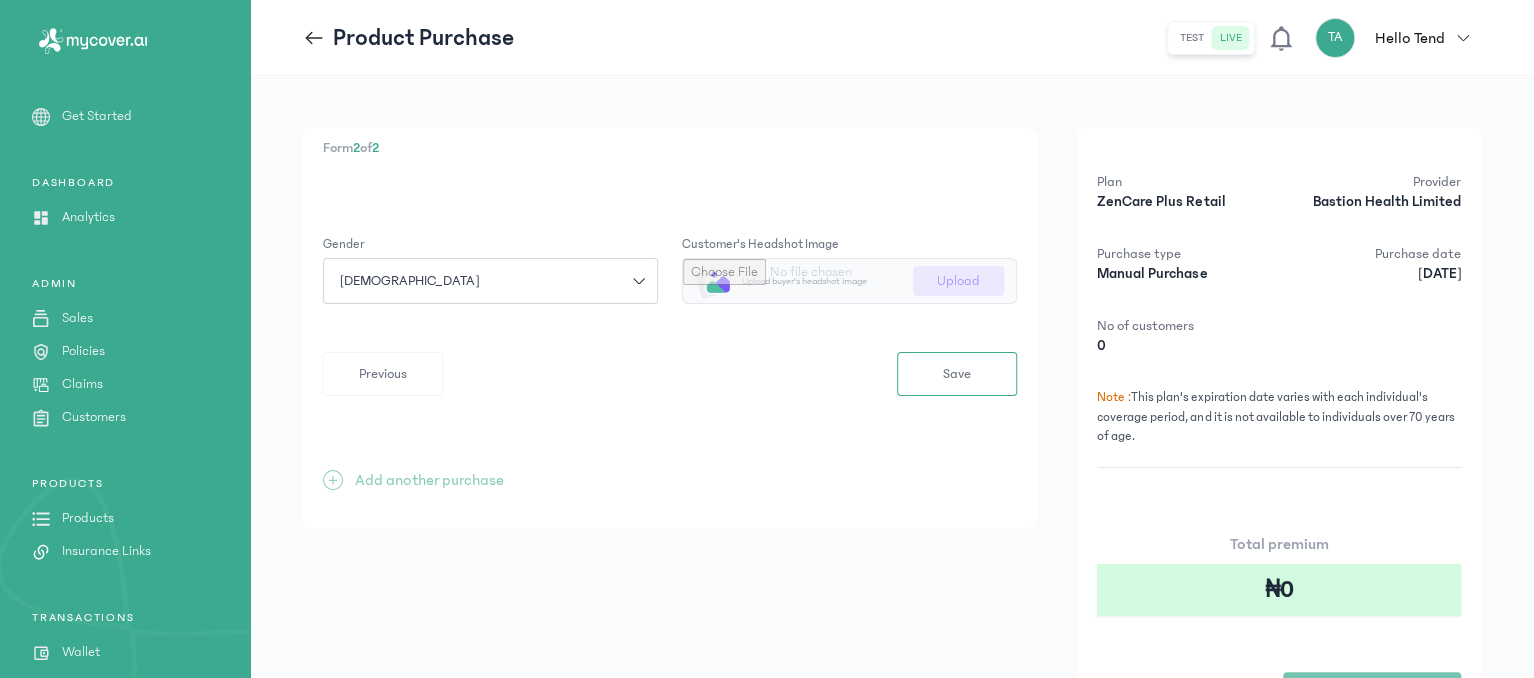 click at bounding box center [849, 281] 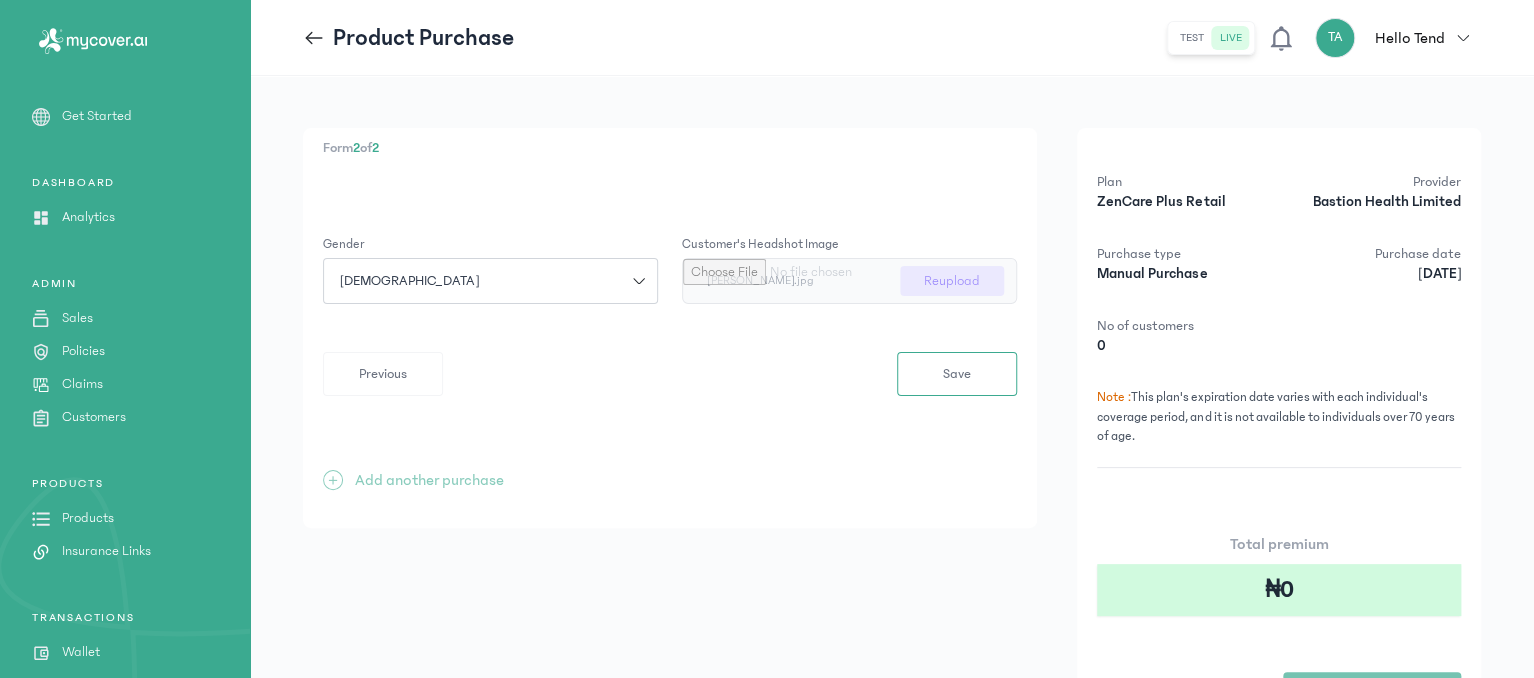 click at bounding box center (849, 281) 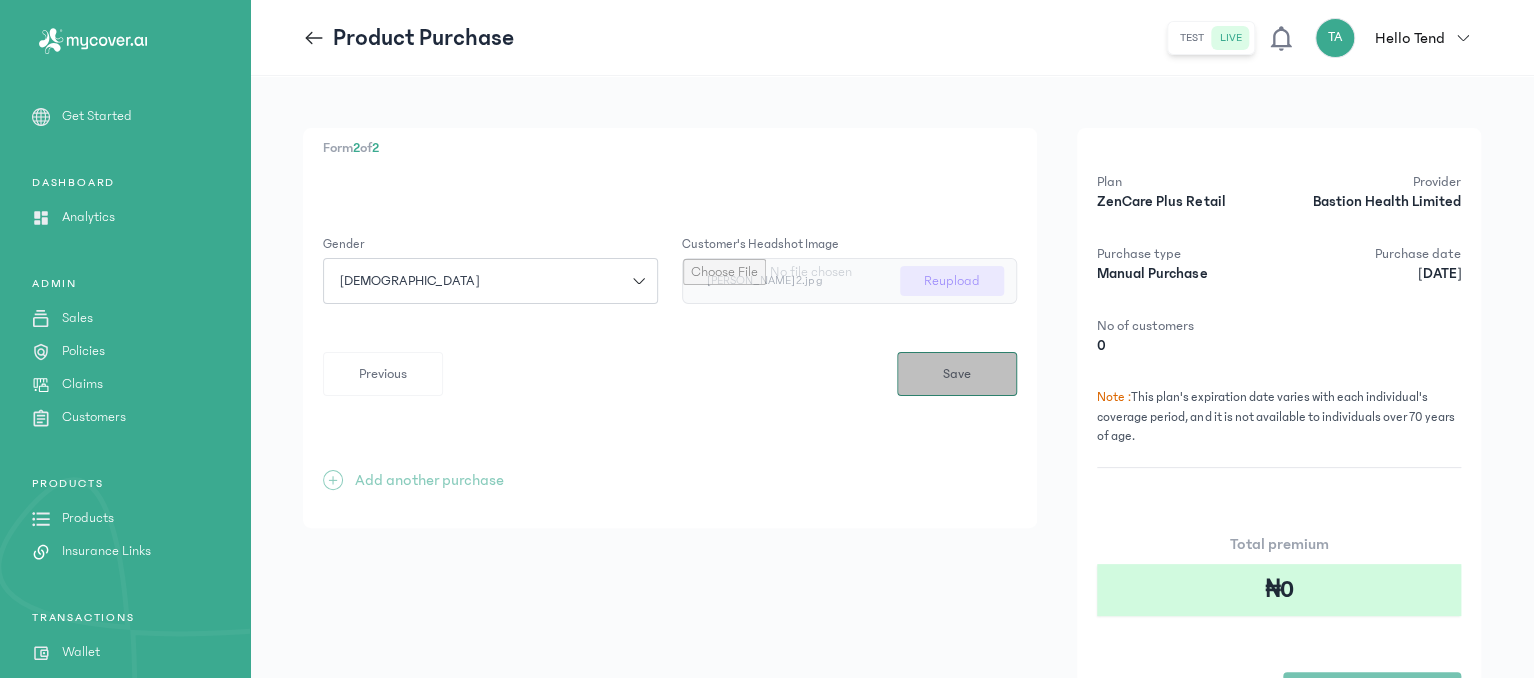 click on "Save" at bounding box center (957, 374) 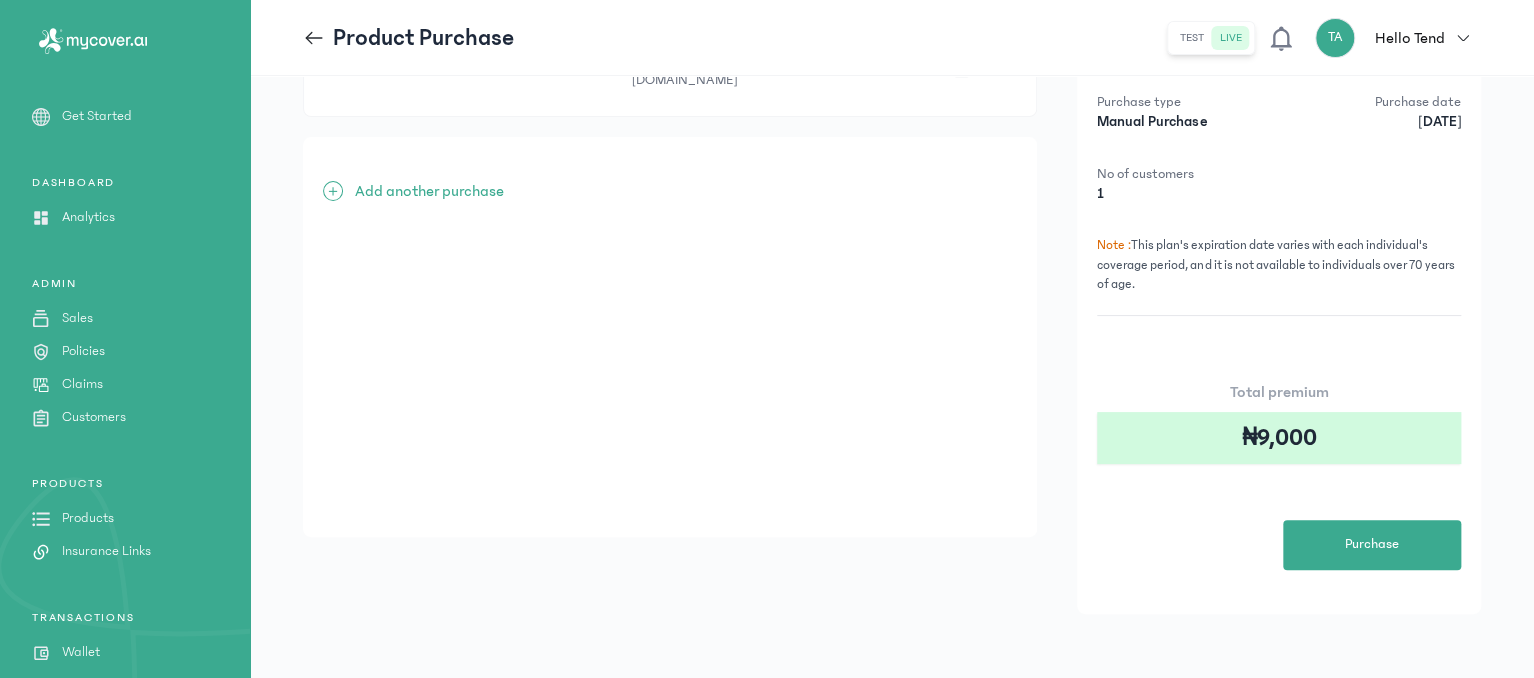 scroll, scrollTop: 0, scrollLeft: 0, axis: both 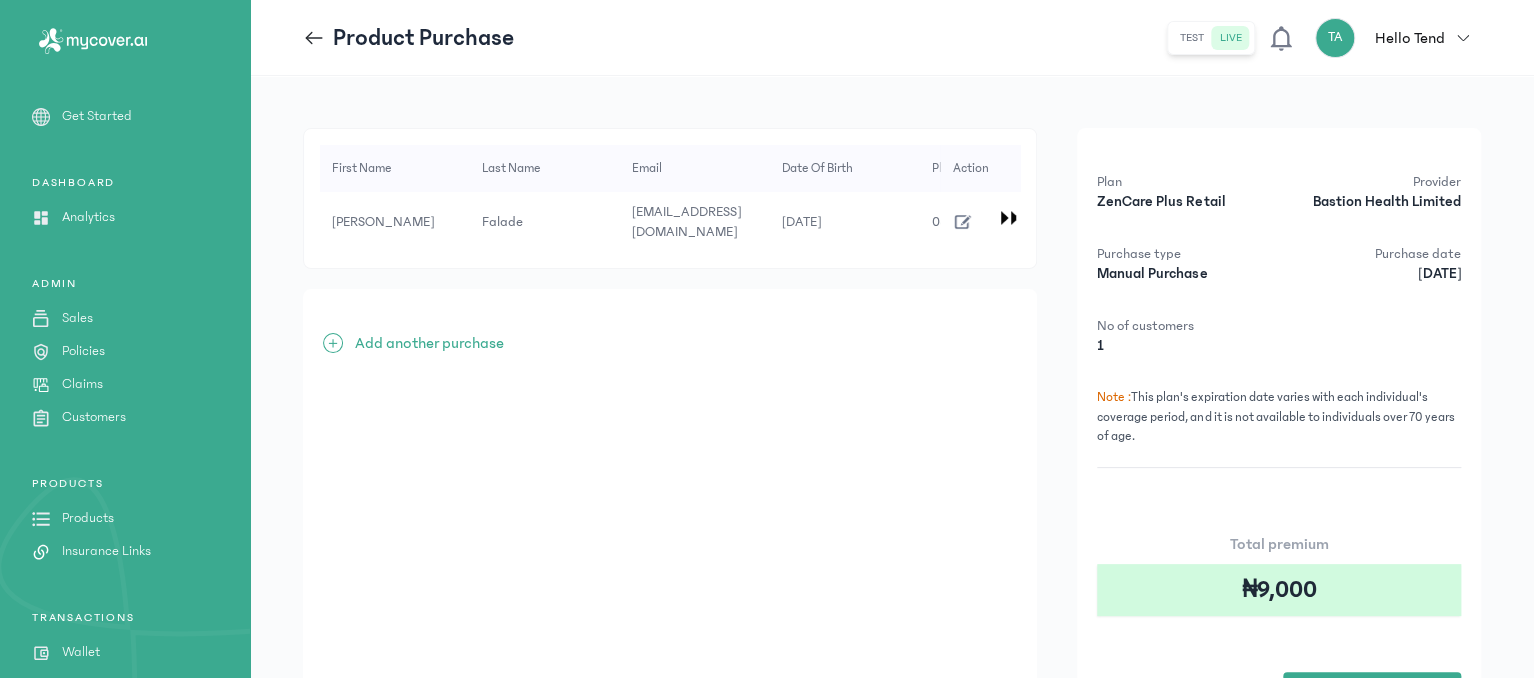 click at bounding box center (1006, 218) 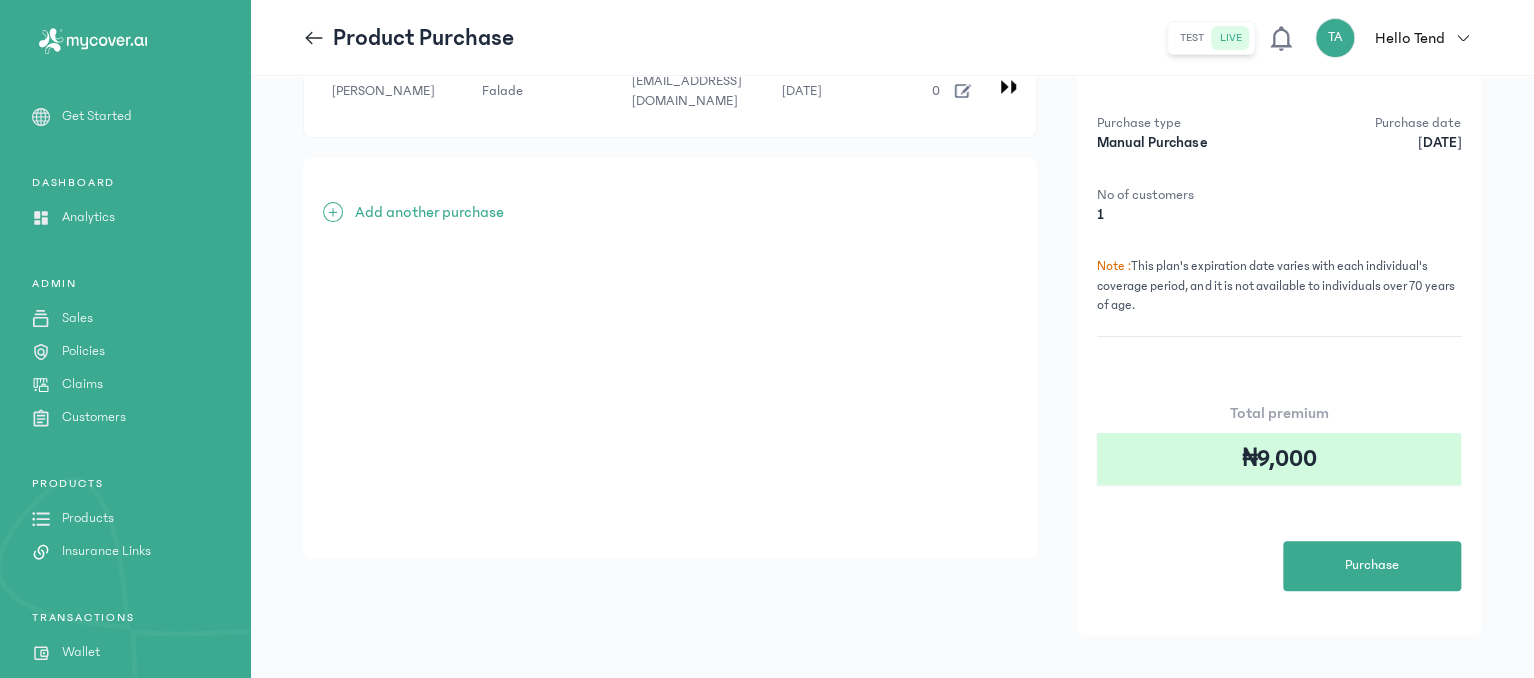 scroll, scrollTop: 152, scrollLeft: 0, axis: vertical 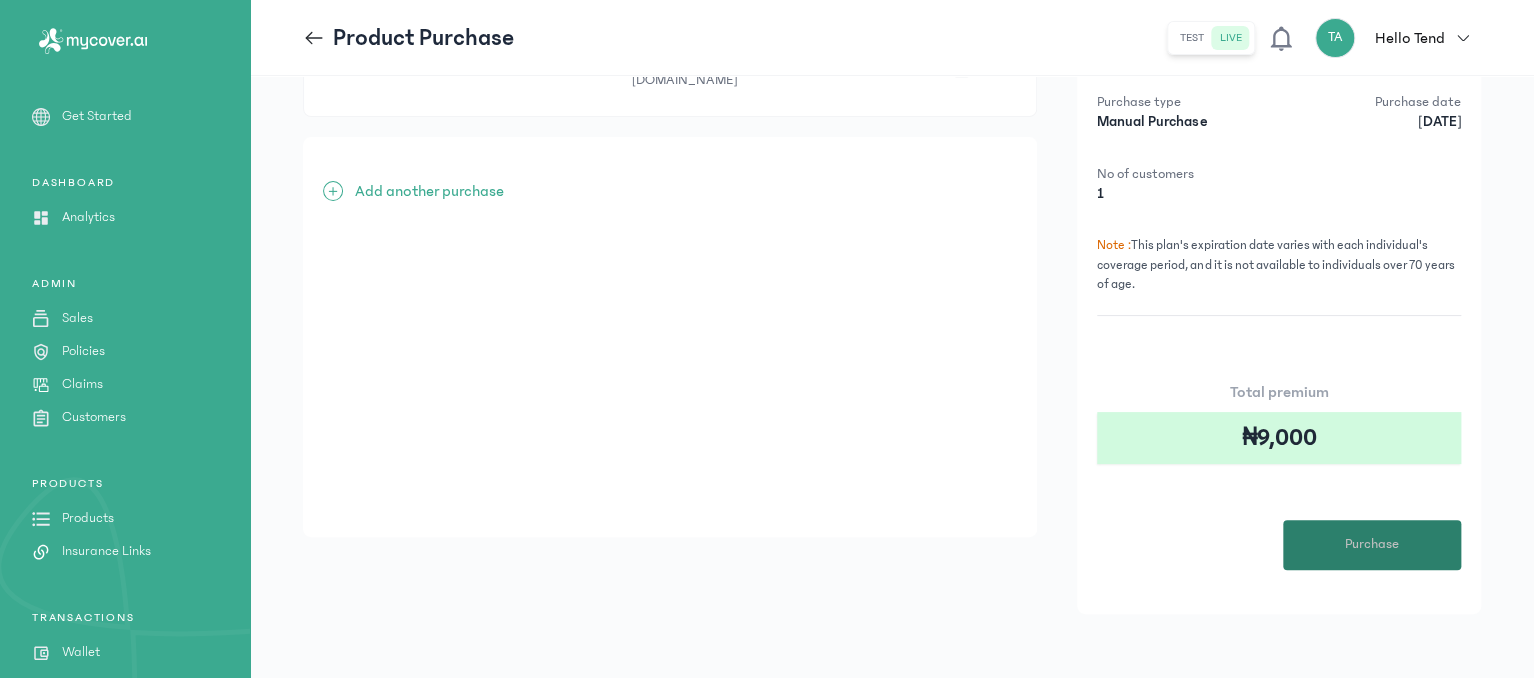 click on "Purchase" at bounding box center [1372, 545] 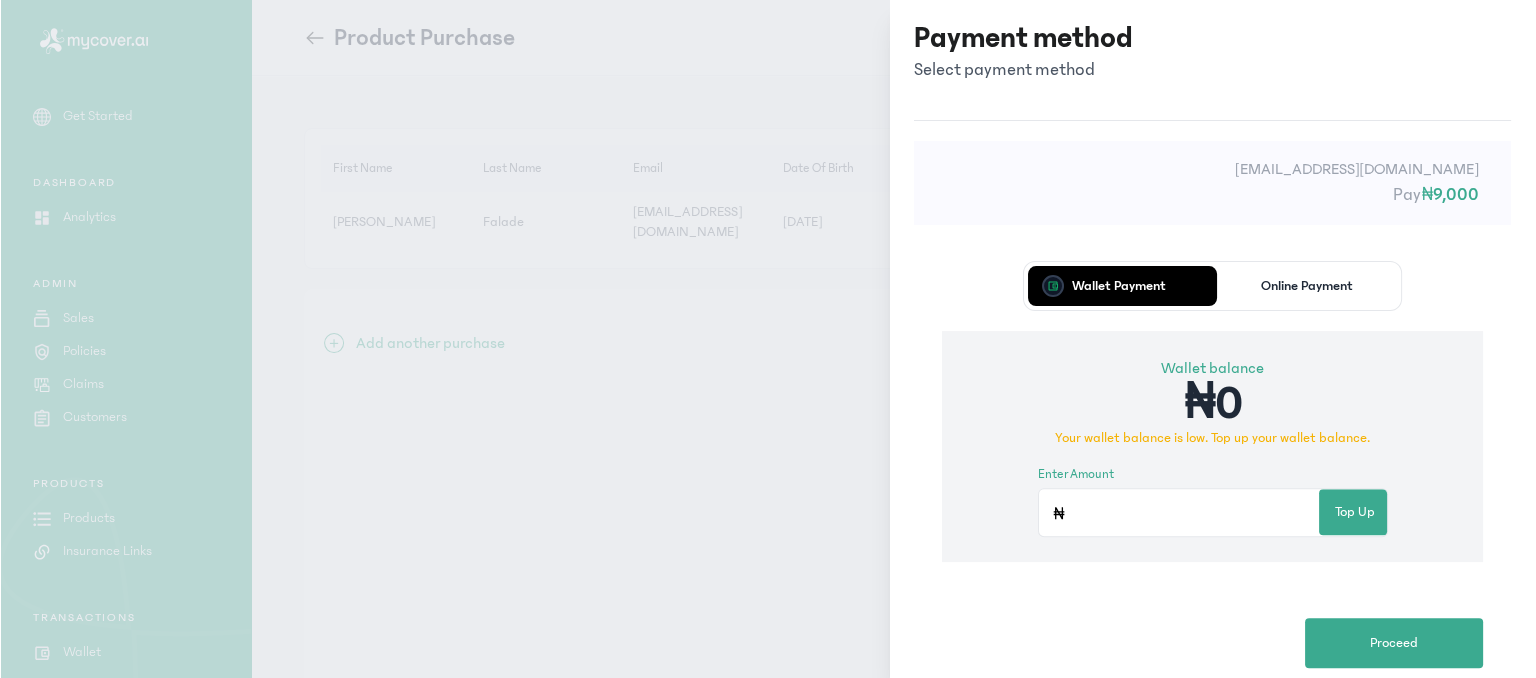 scroll, scrollTop: 0, scrollLeft: 0, axis: both 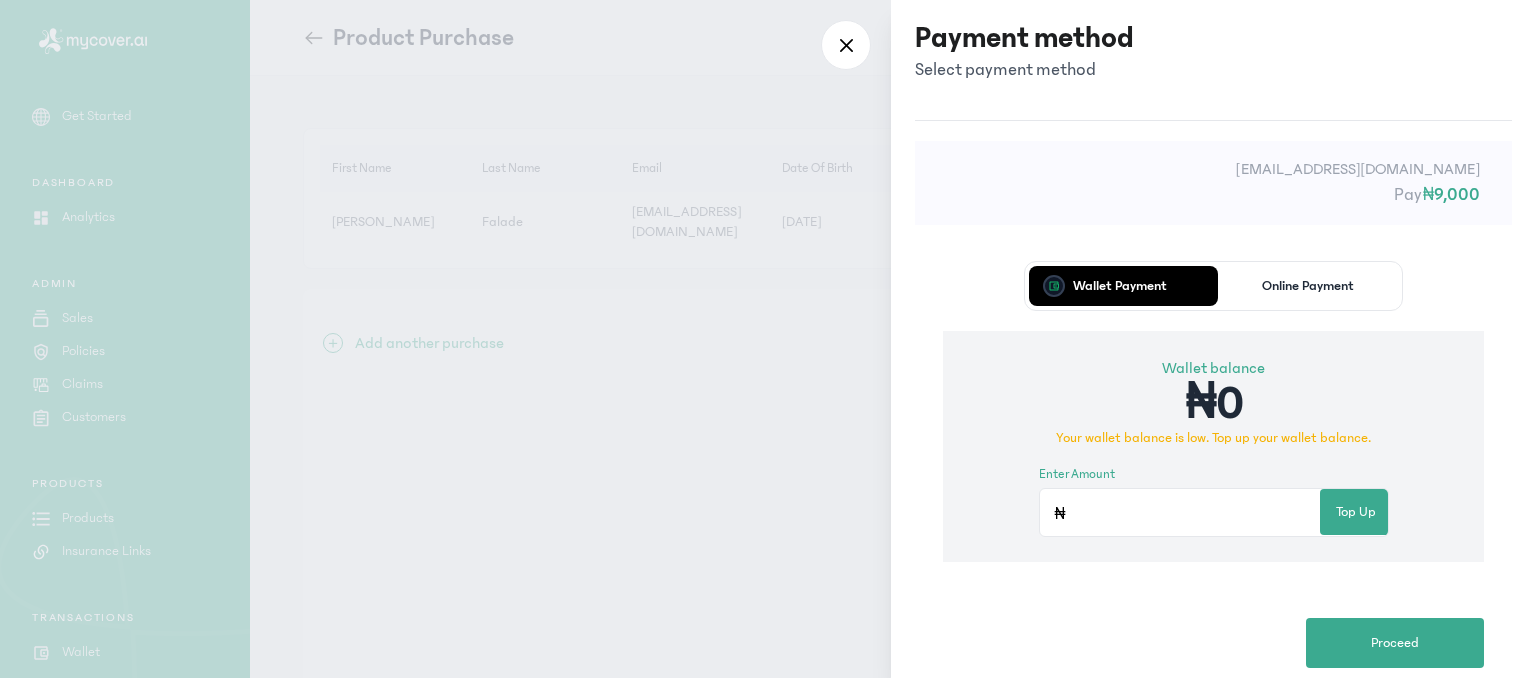 click on "Top Up" 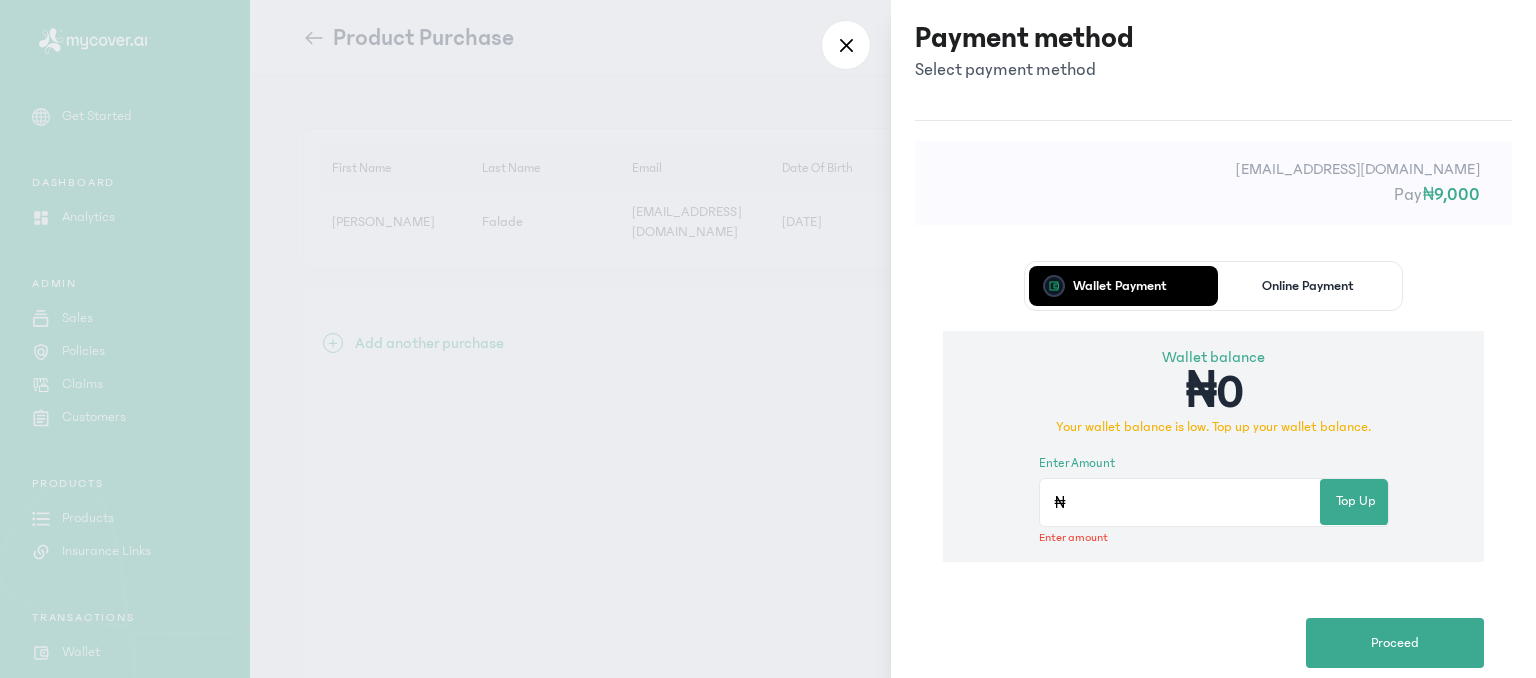 click on "Enter amount" 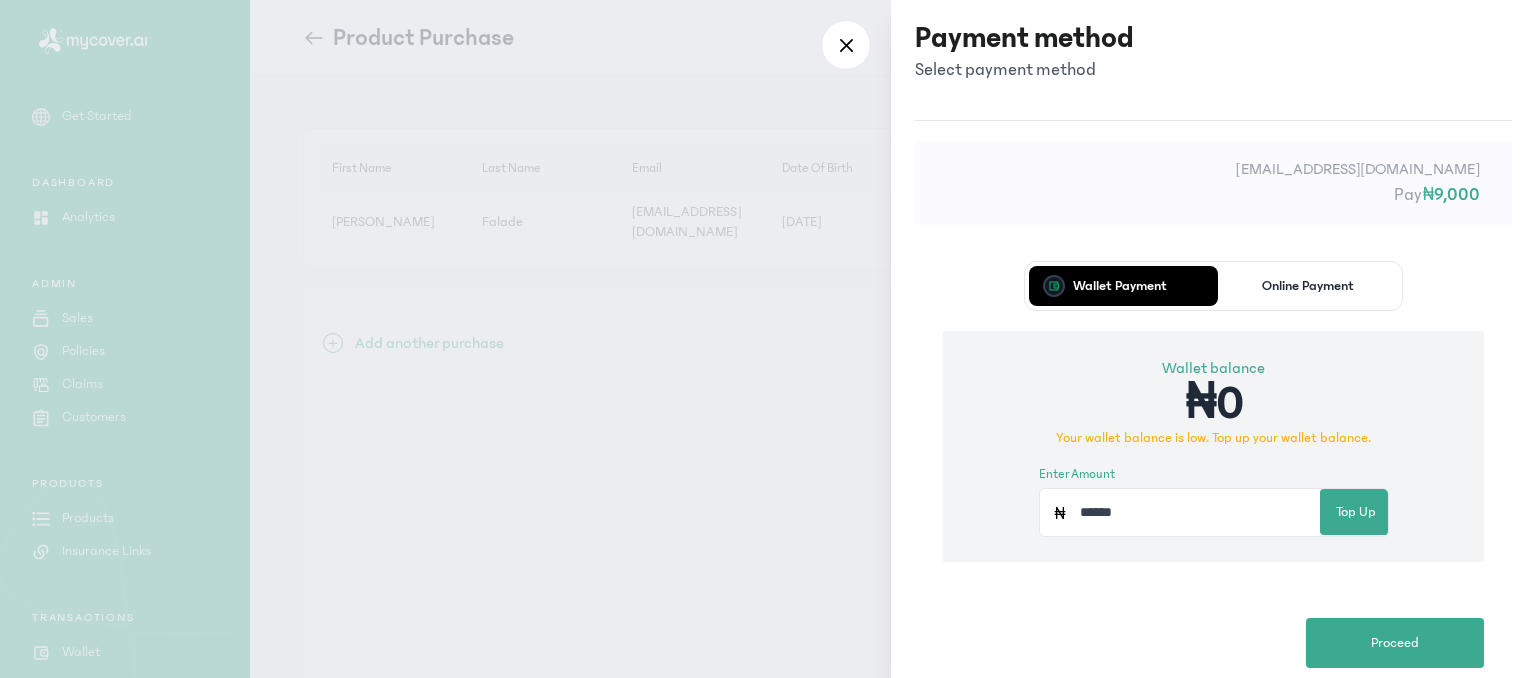 type on "******" 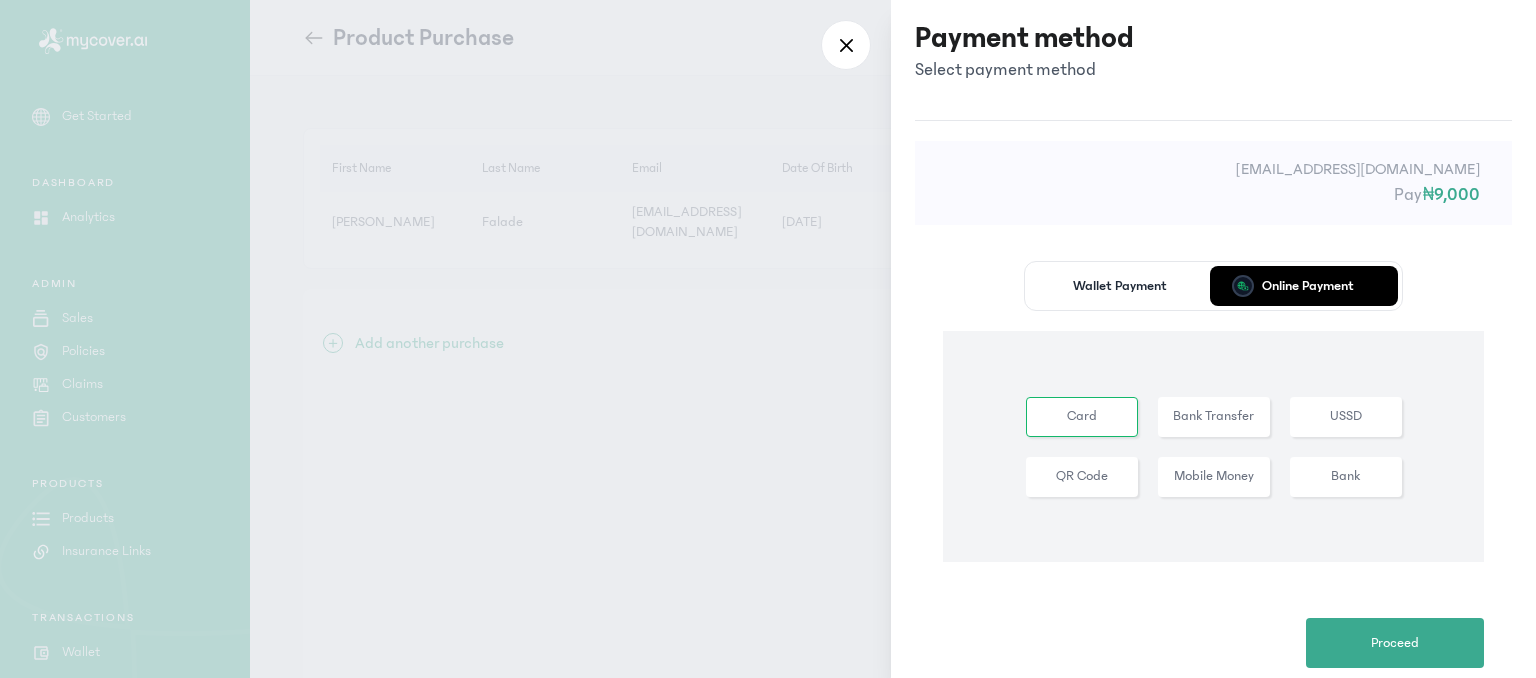 click on "Wallet Payment" 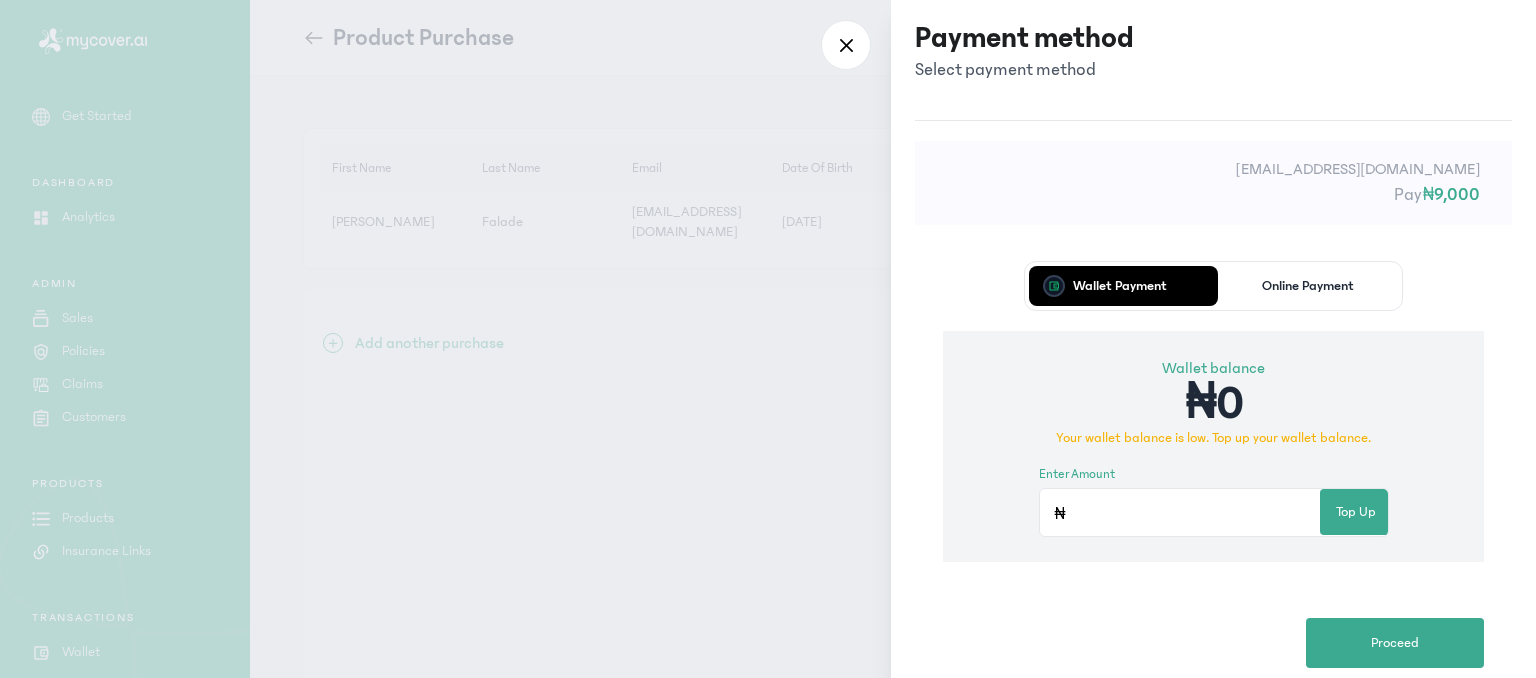drag, startPoint x: 1177, startPoint y: 298, endPoint x: 1241, endPoint y: 75, distance: 232.00215 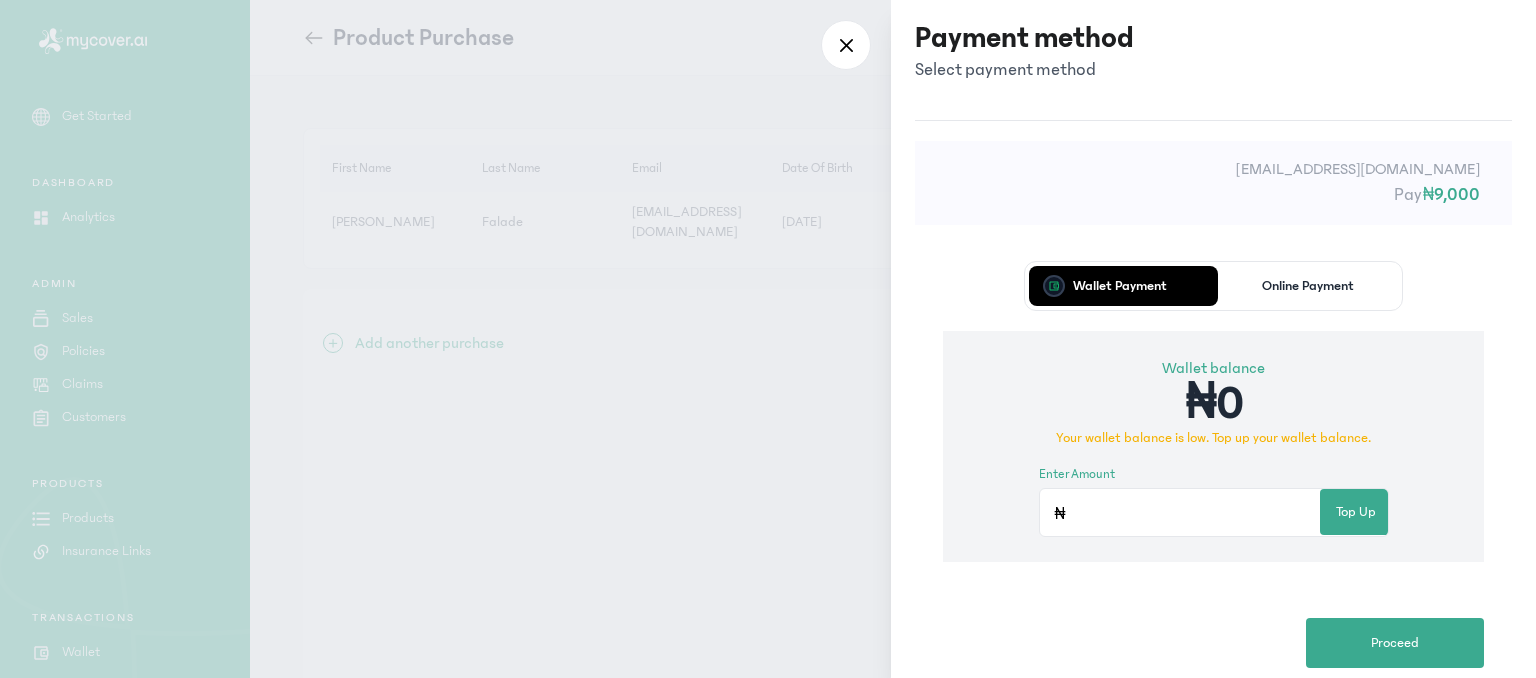 click on "Online Payment" 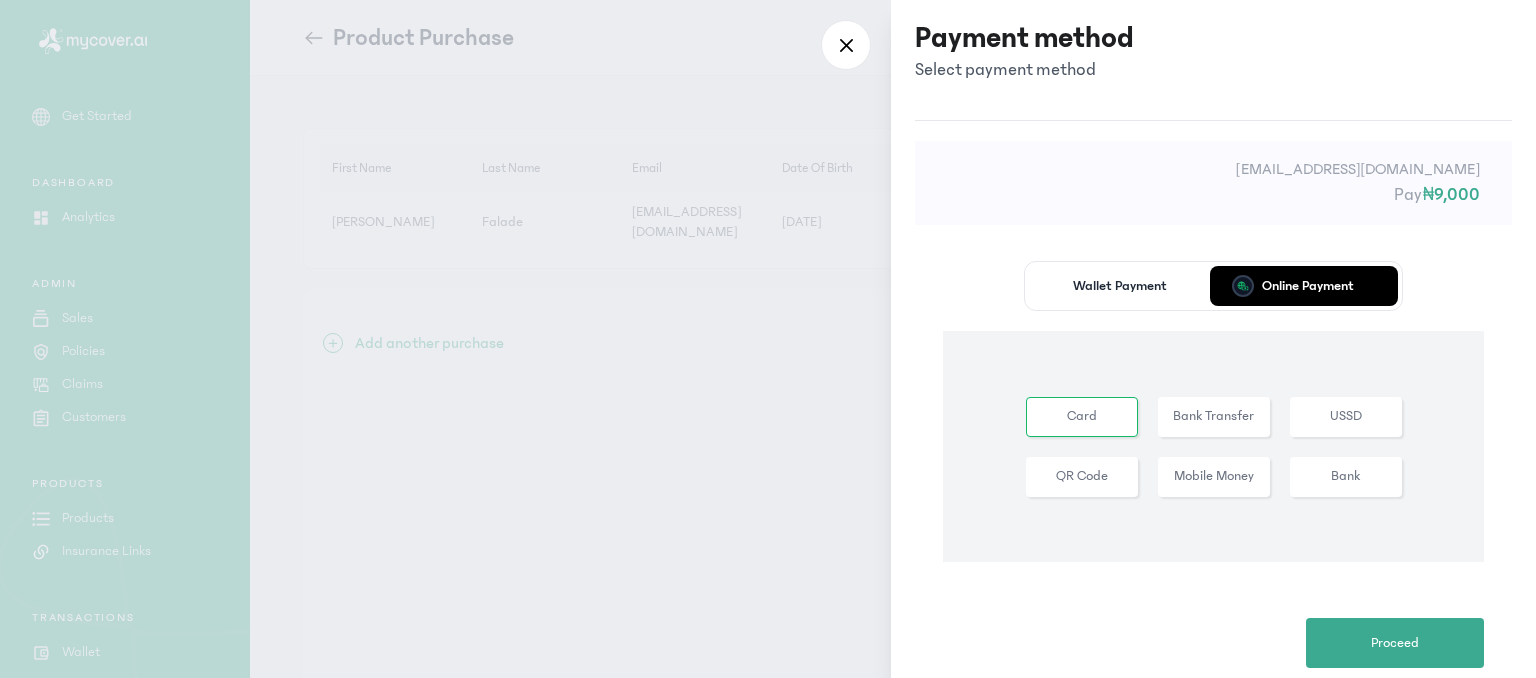 click on "Card" 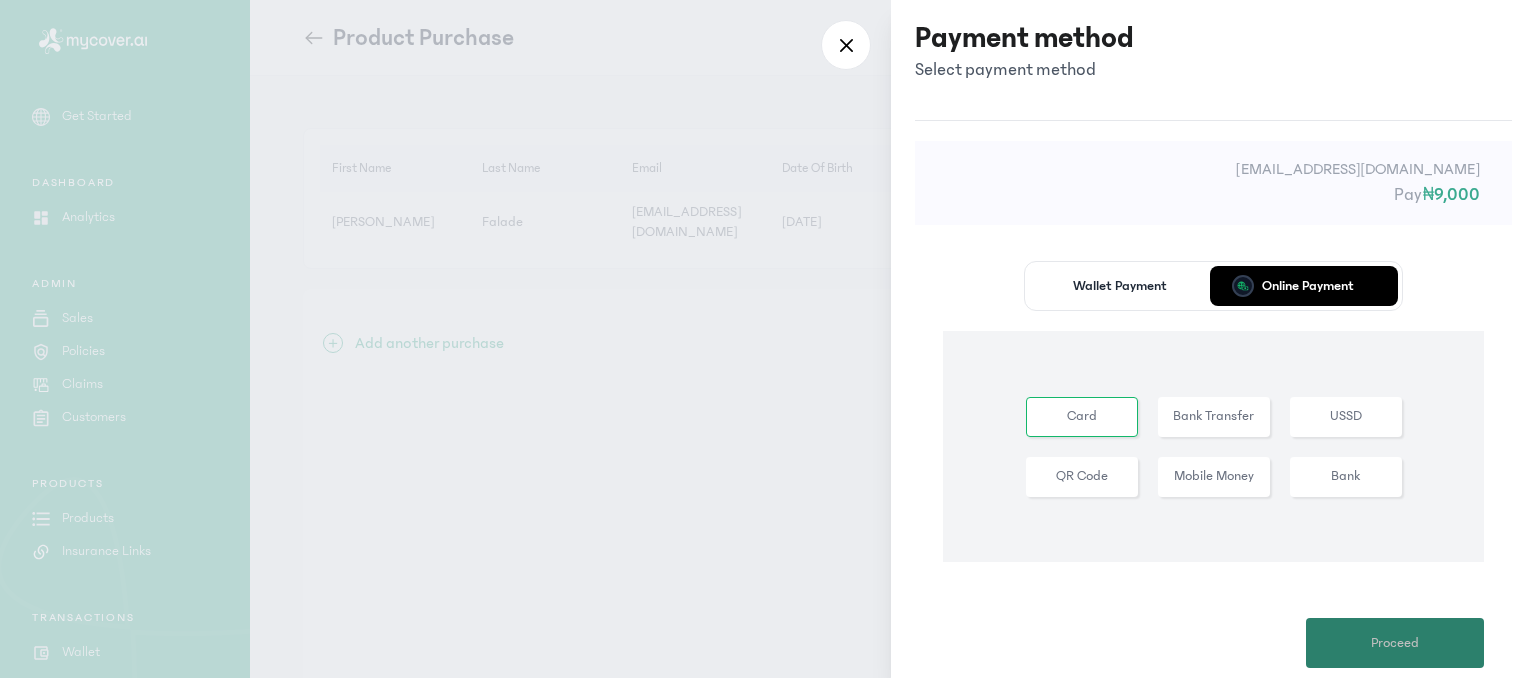 click on "Proceed" at bounding box center [1395, 643] 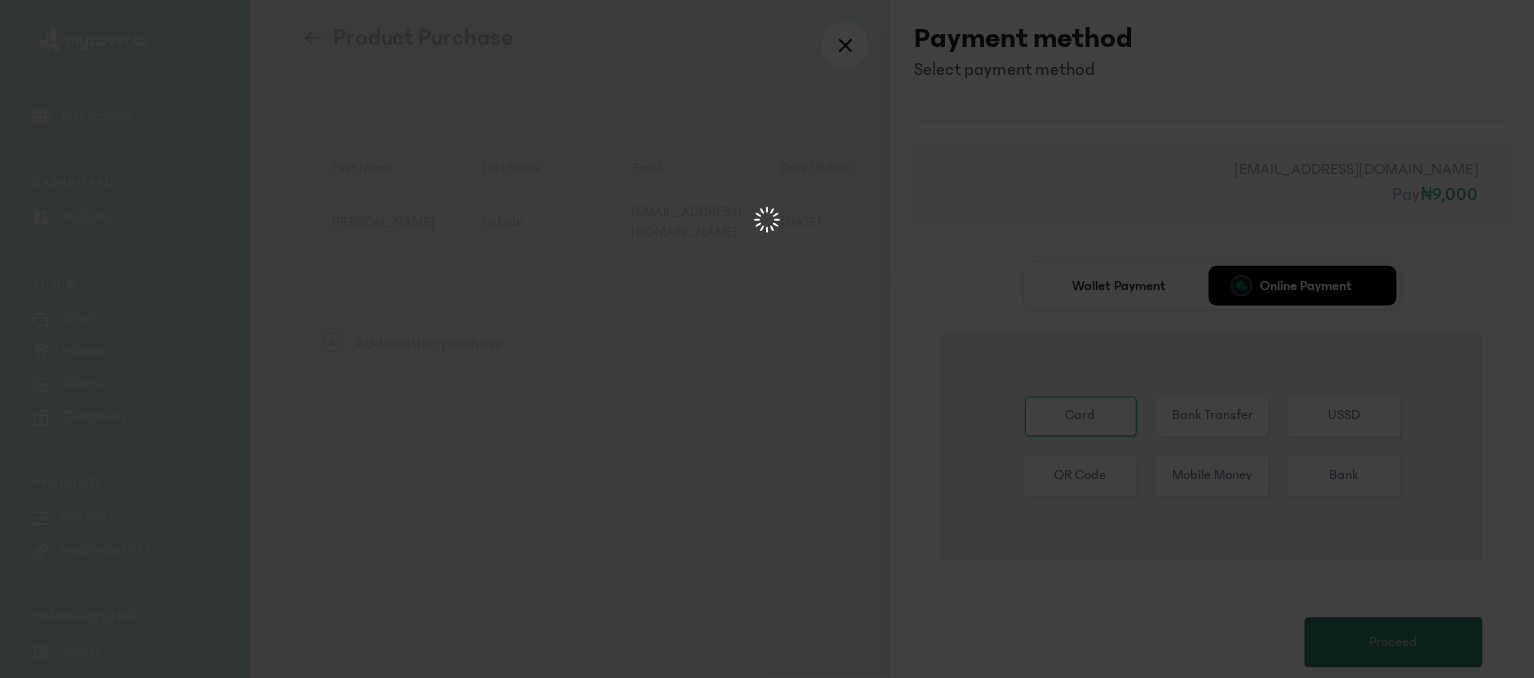 scroll, scrollTop: 0, scrollLeft: 0, axis: both 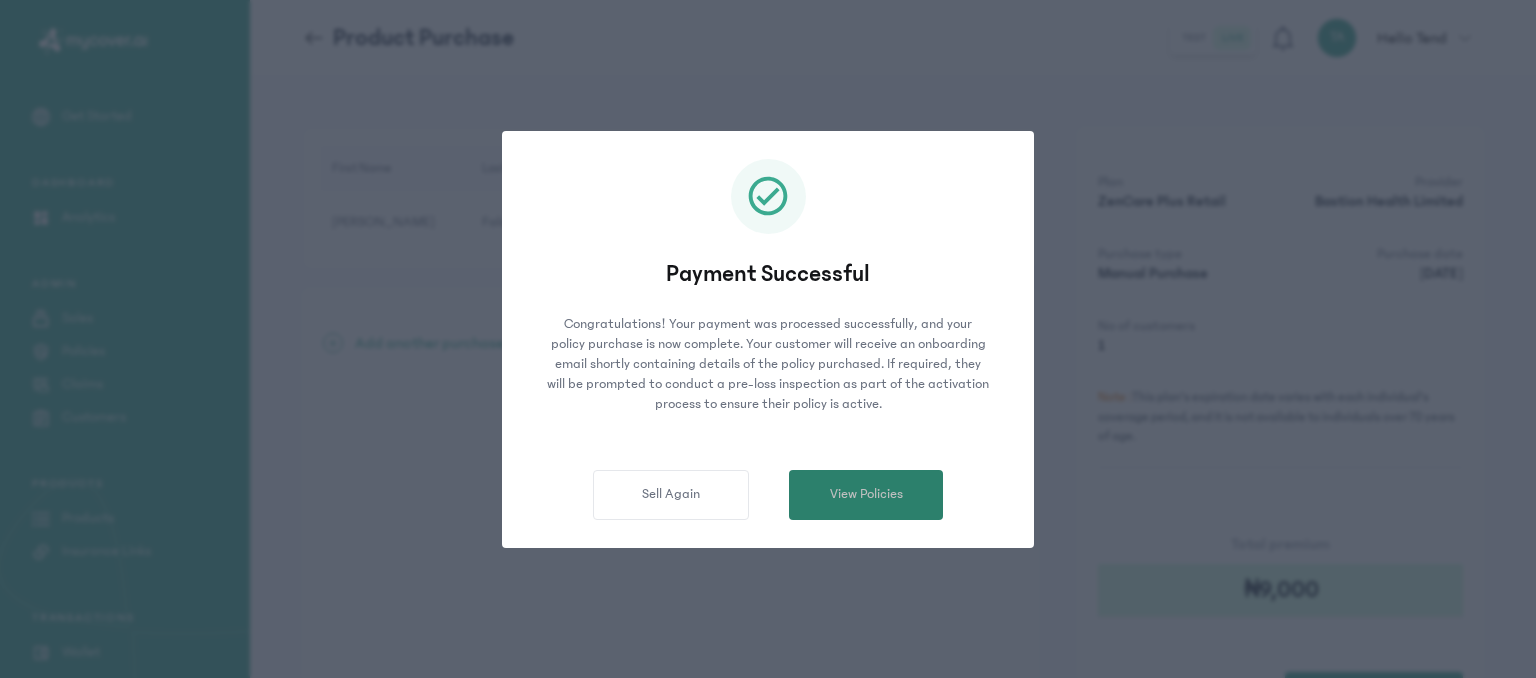 click on "View Policies" at bounding box center (866, 494) 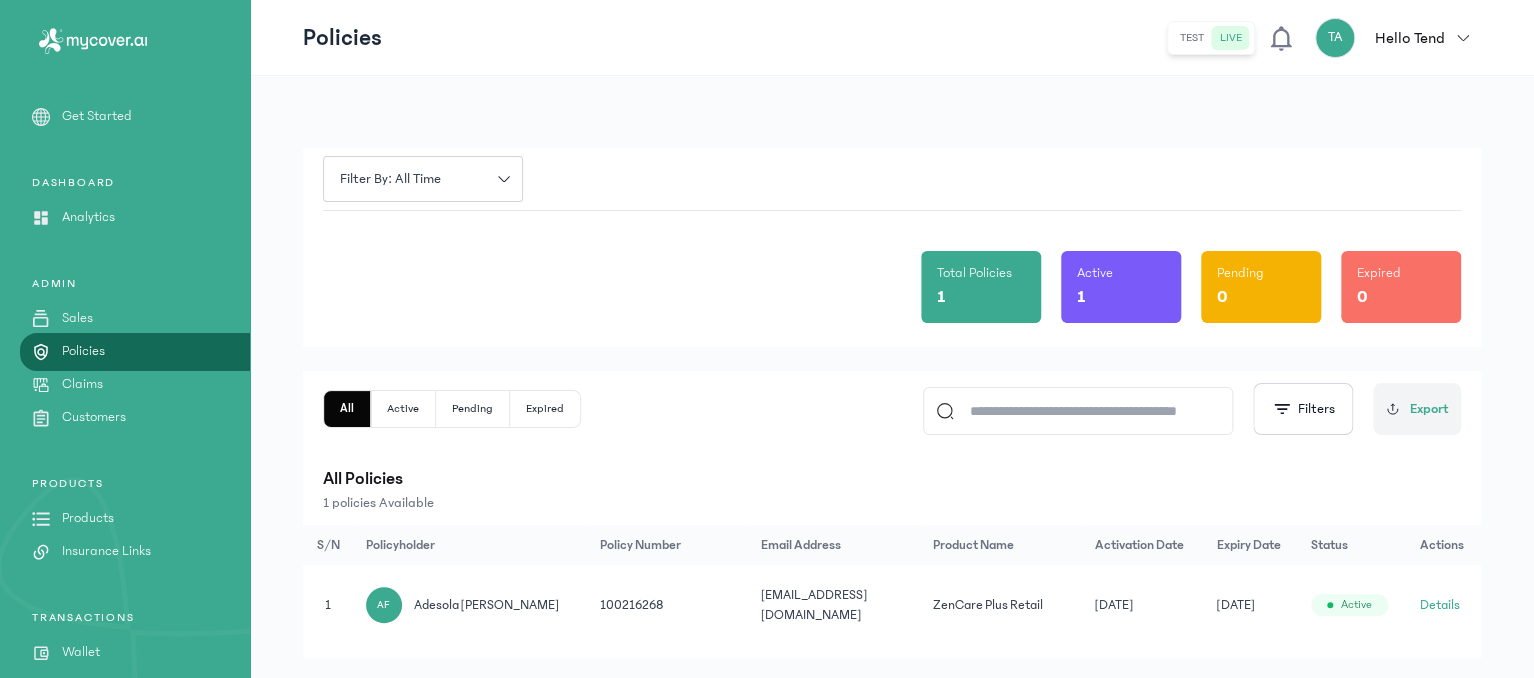 scroll, scrollTop: 44, scrollLeft: 0, axis: vertical 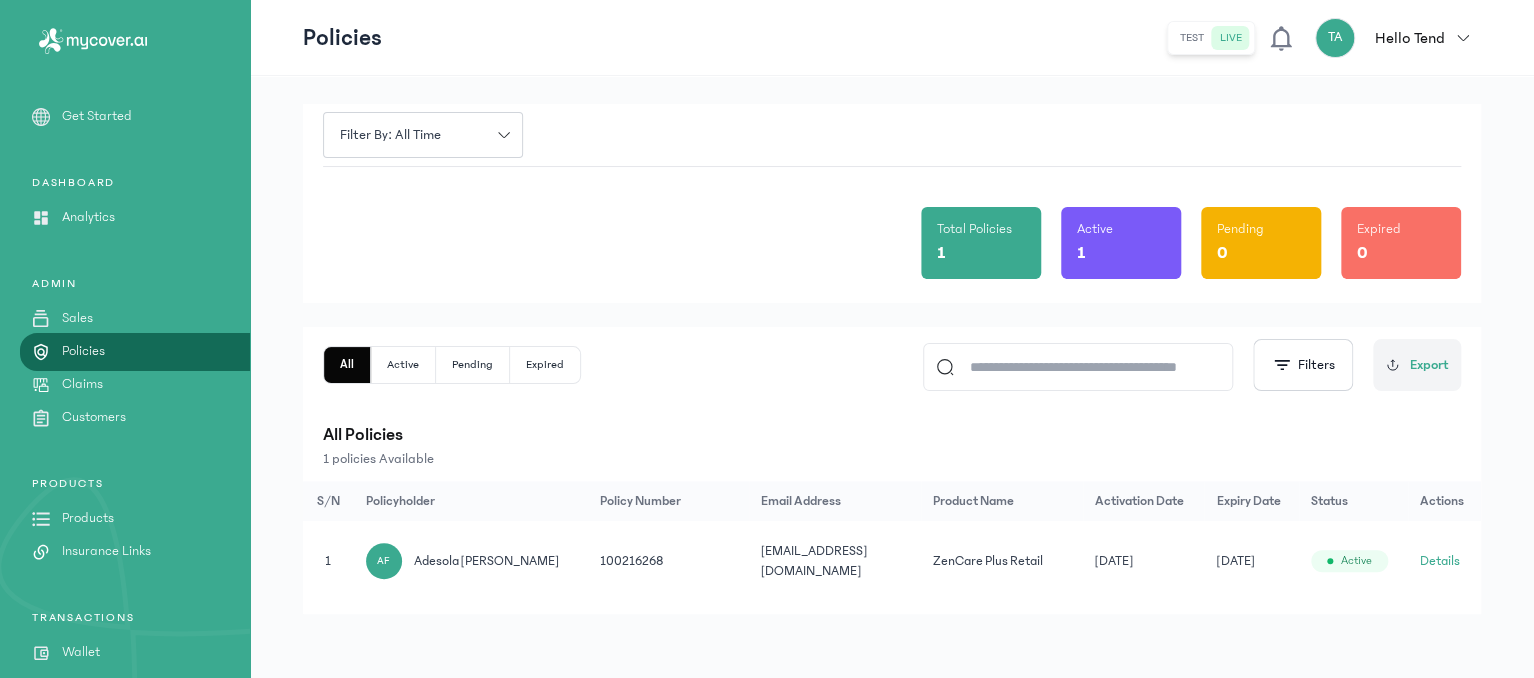 click on "Details" 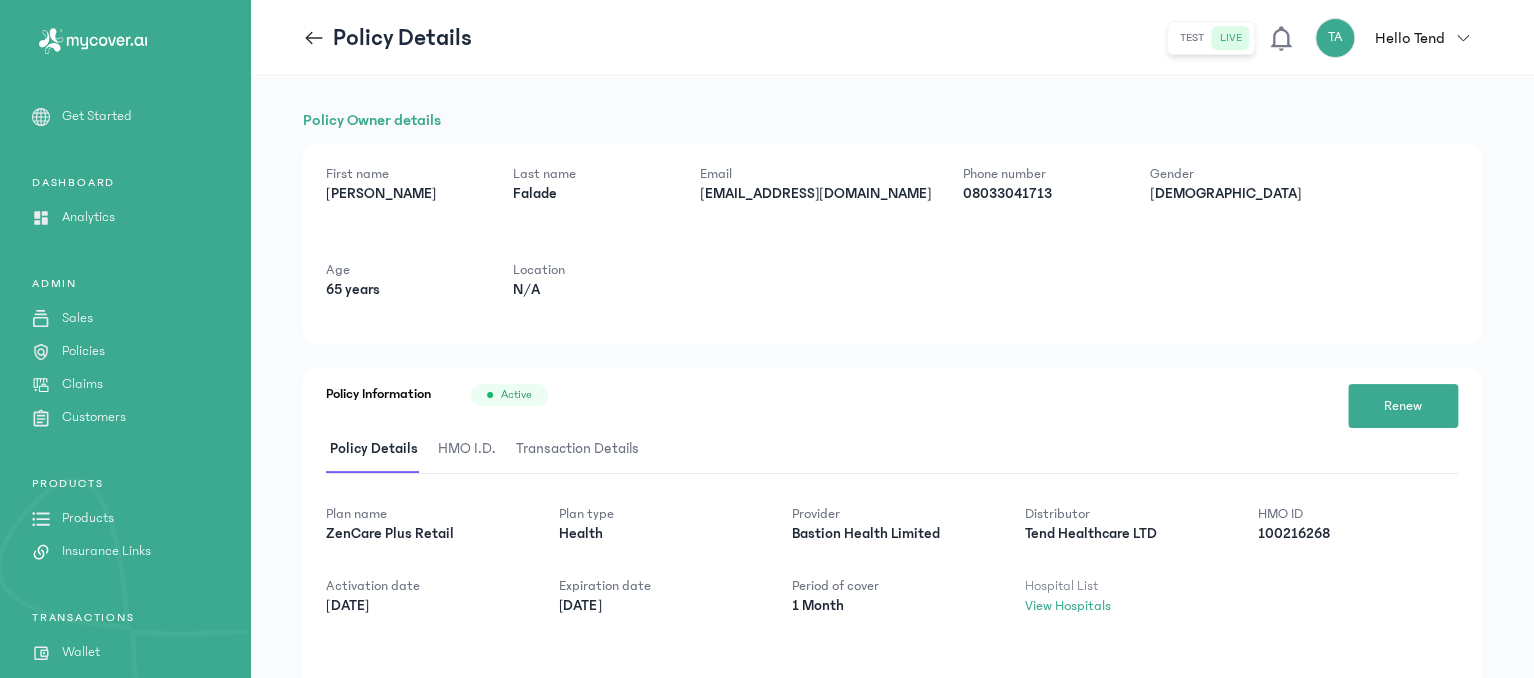 scroll, scrollTop: 104, scrollLeft: 0, axis: vertical 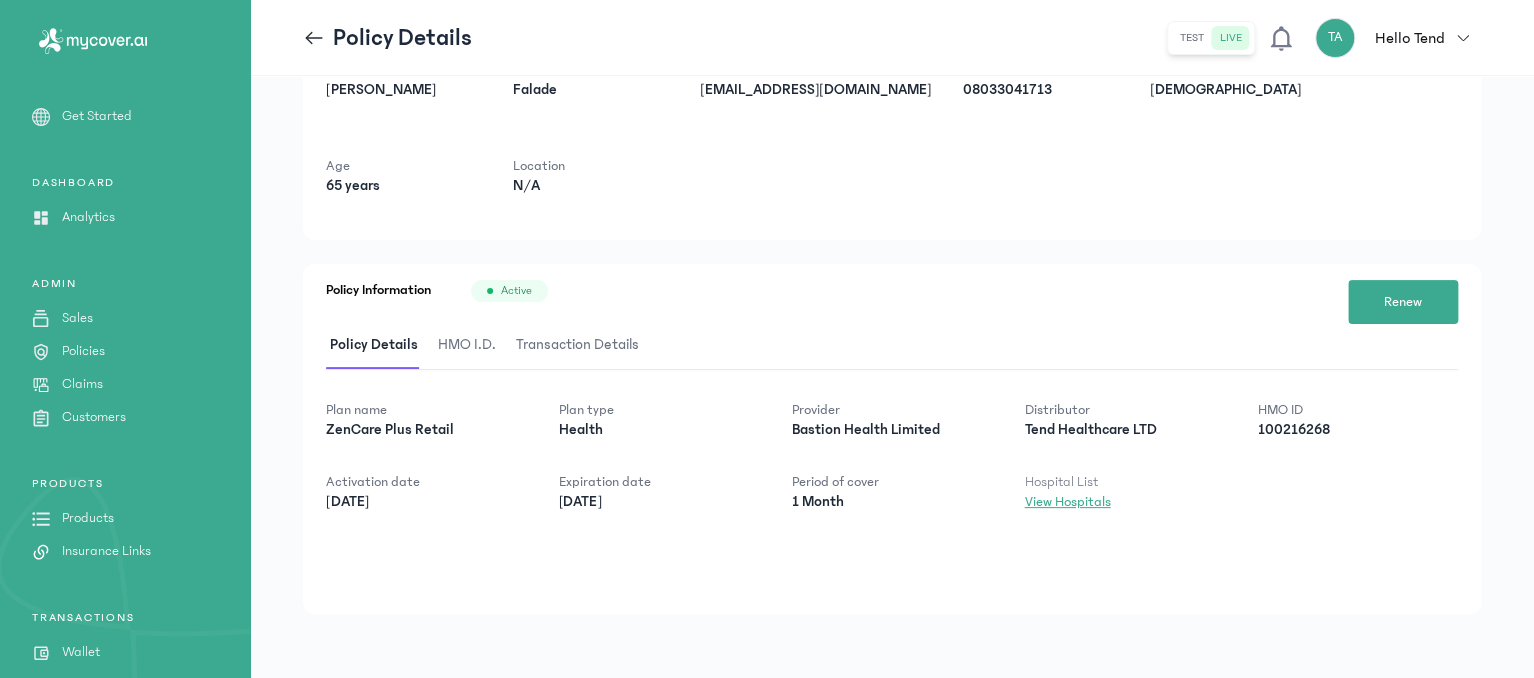 click on "View Hospitals" at bounding box center (1067, 502) 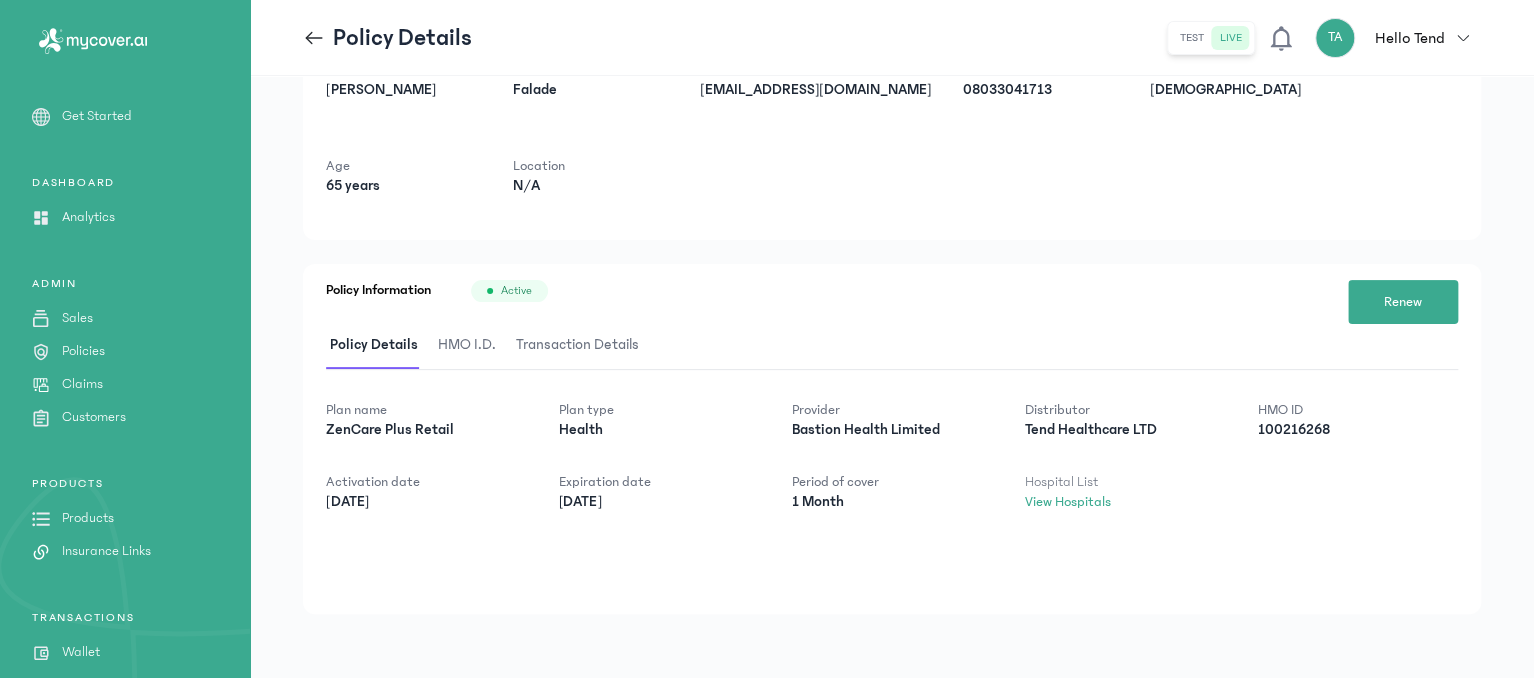 click on "HMO I.D." at bounding box center (467, 345) 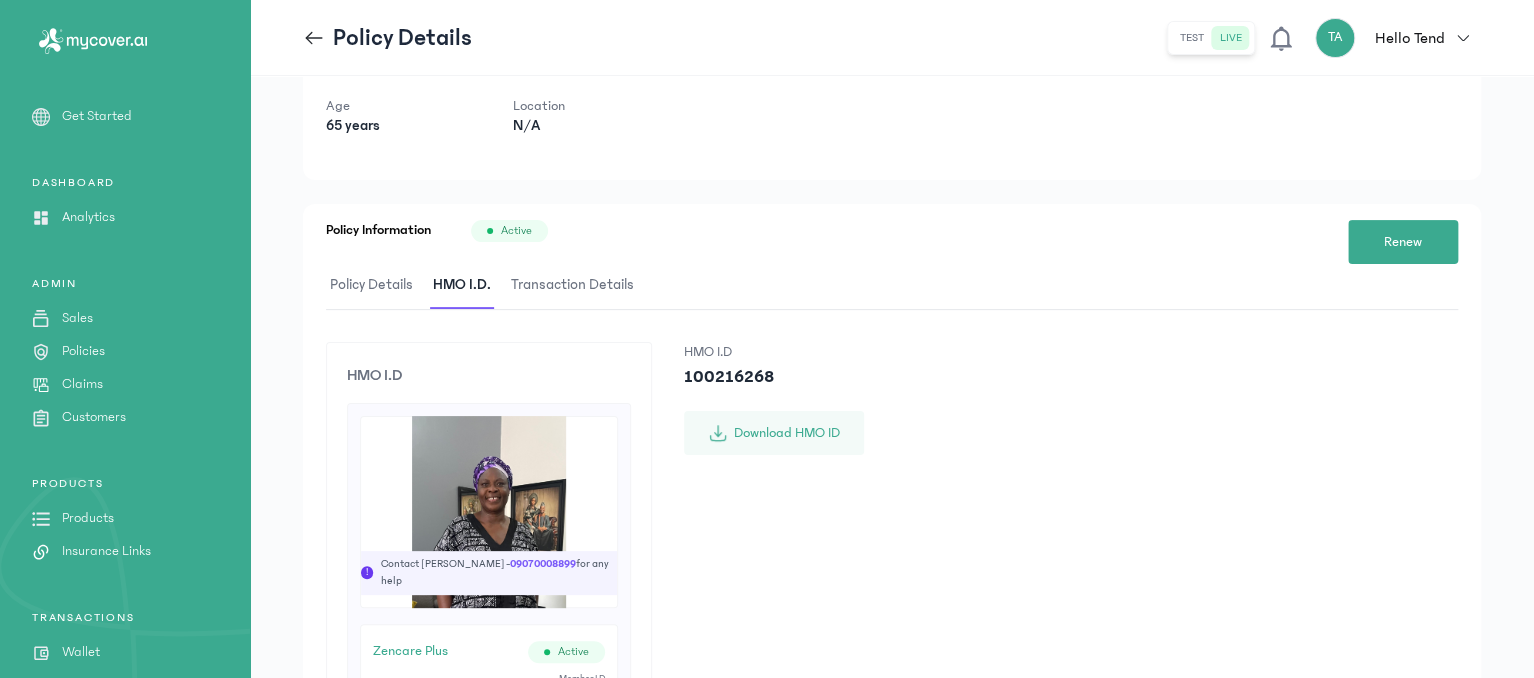 scroll, scrollTop: 163, scrollLeft: 0, axis: vertical 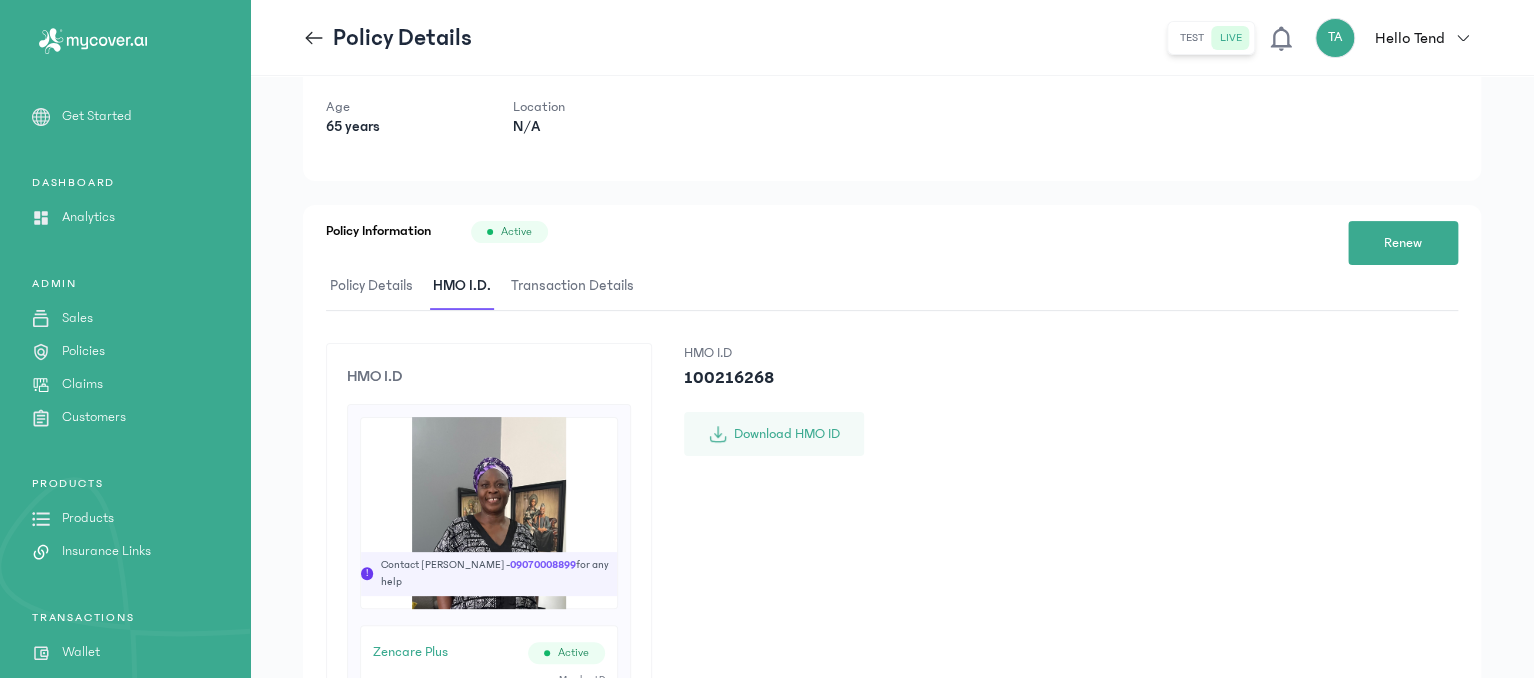 click on "Transaction Details" at bounding box center (572, 286) 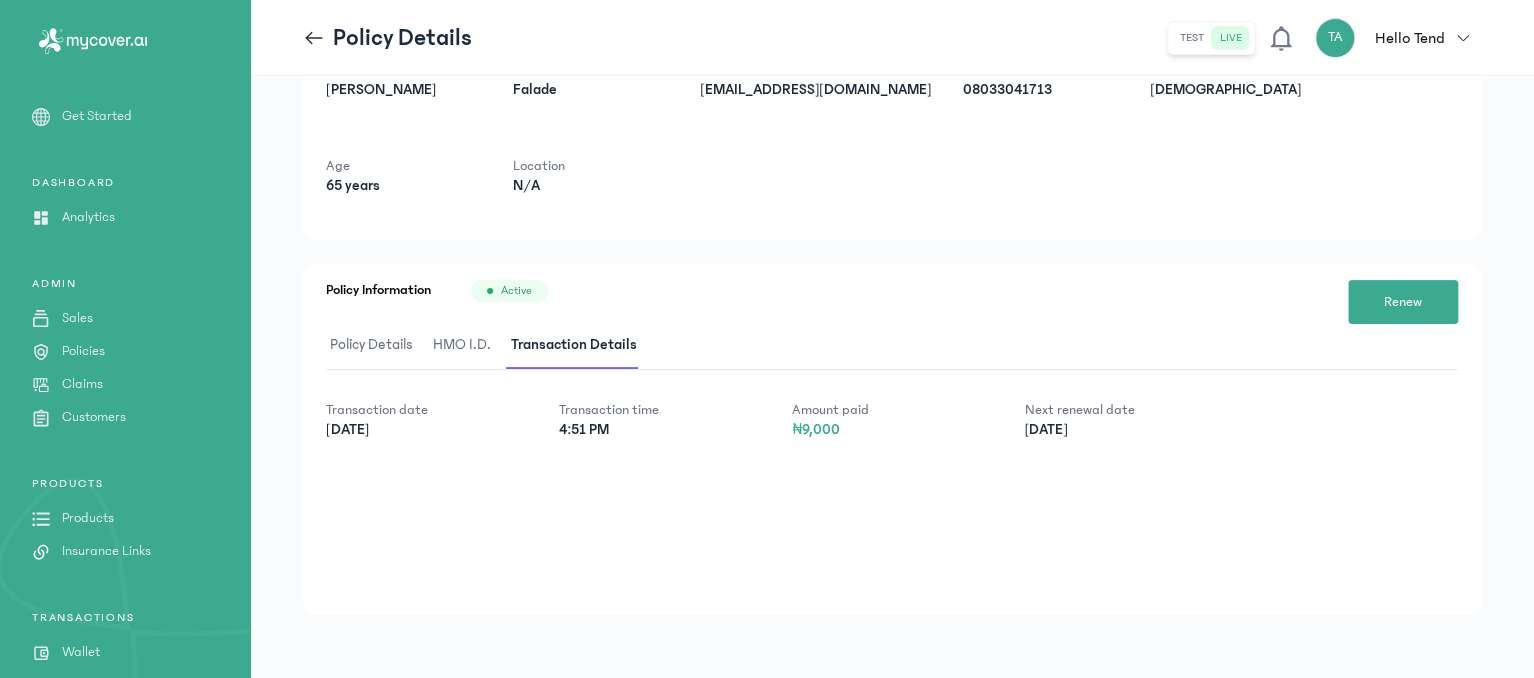 click on "Policy Details" at bounding box center (371, 345) 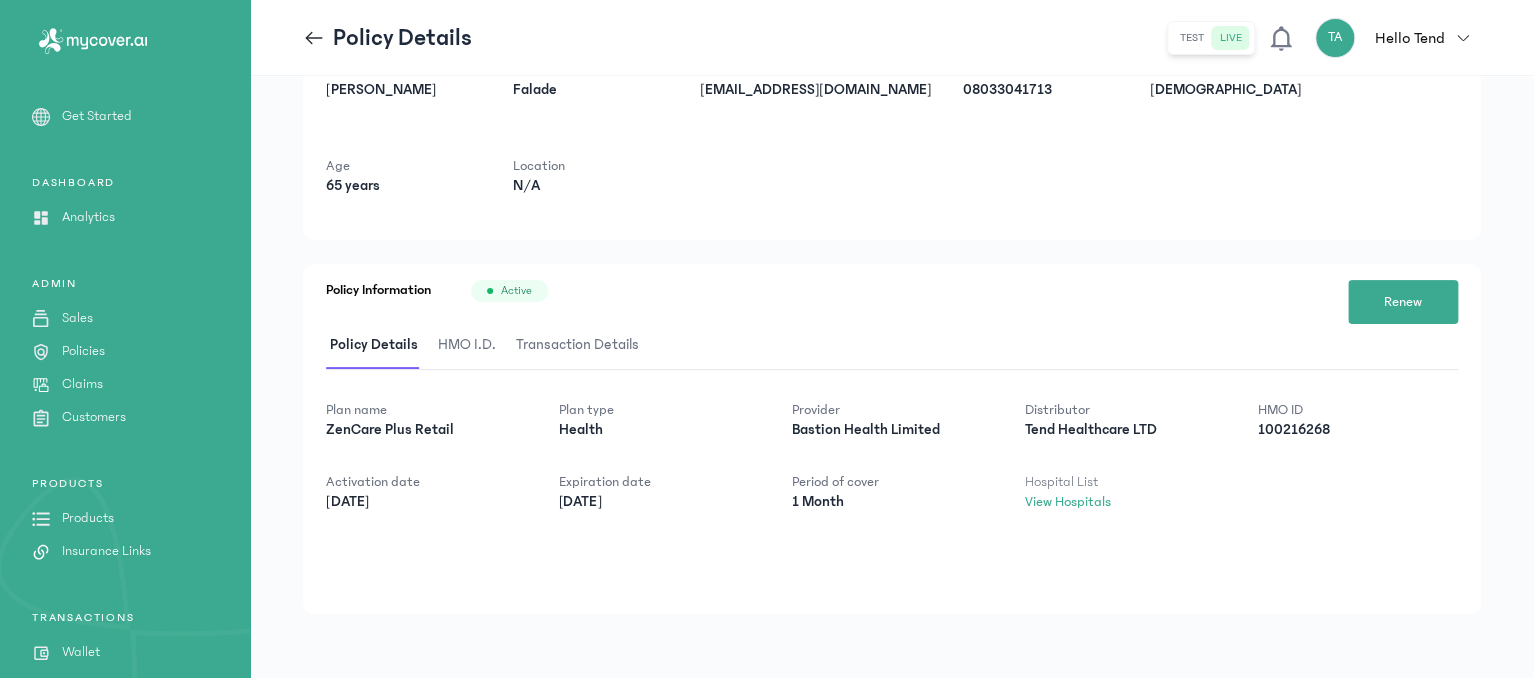 click 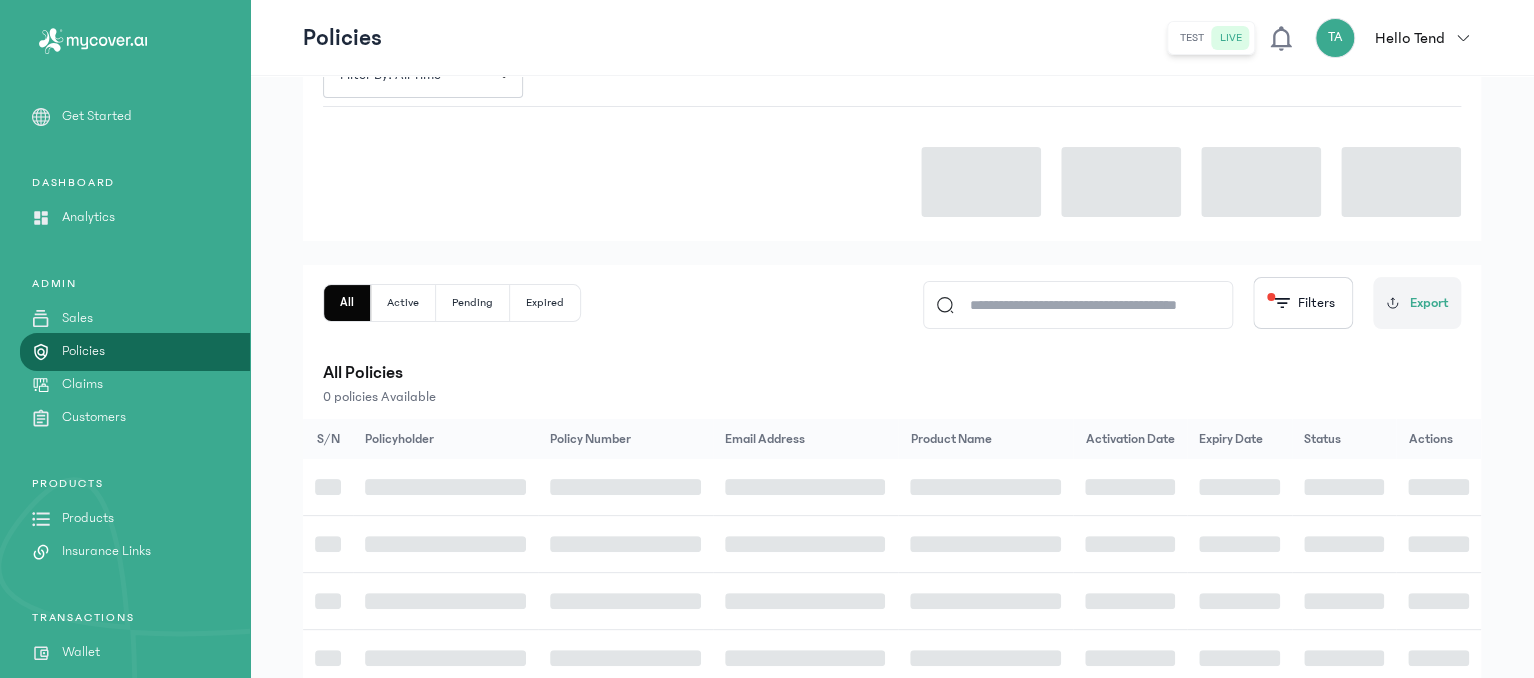 scroll, scrollTop: 44, scrollLeft: 0, axis: vertical 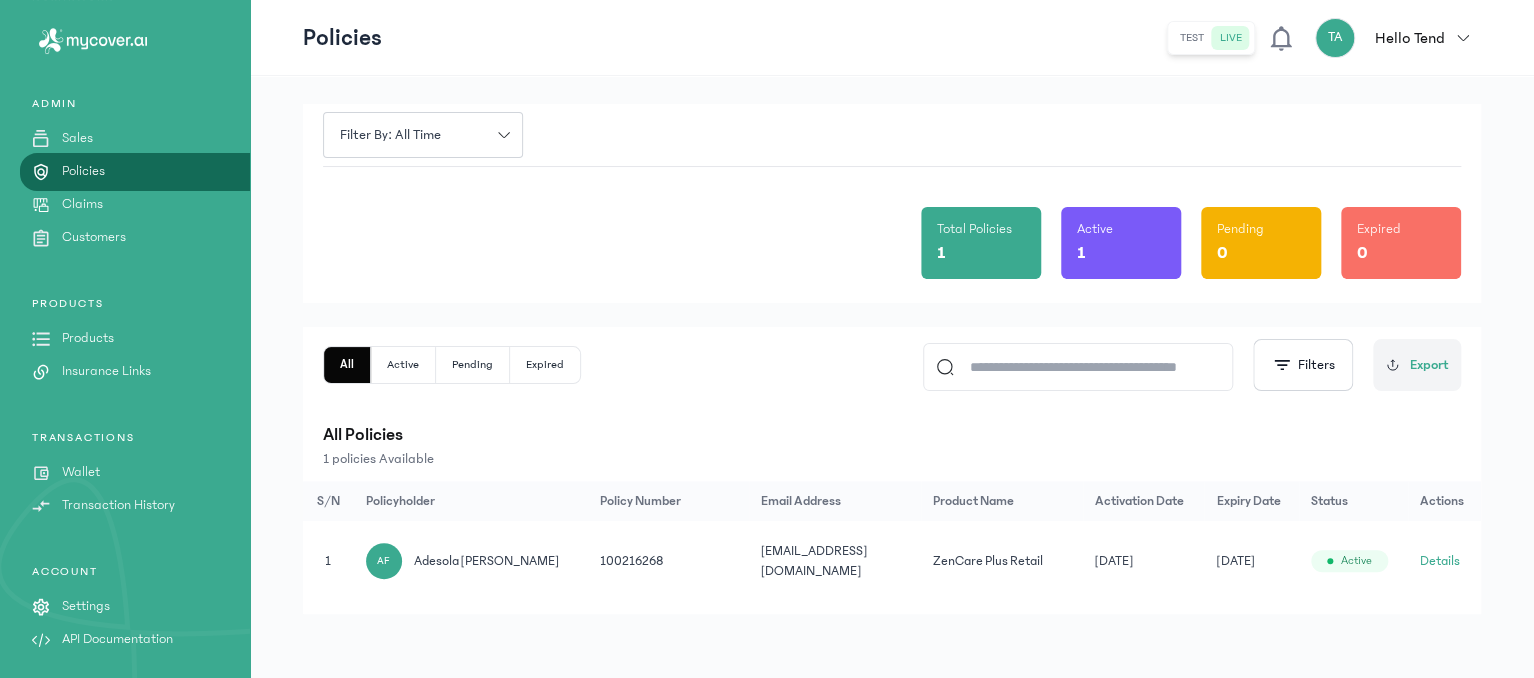 click on "Details" 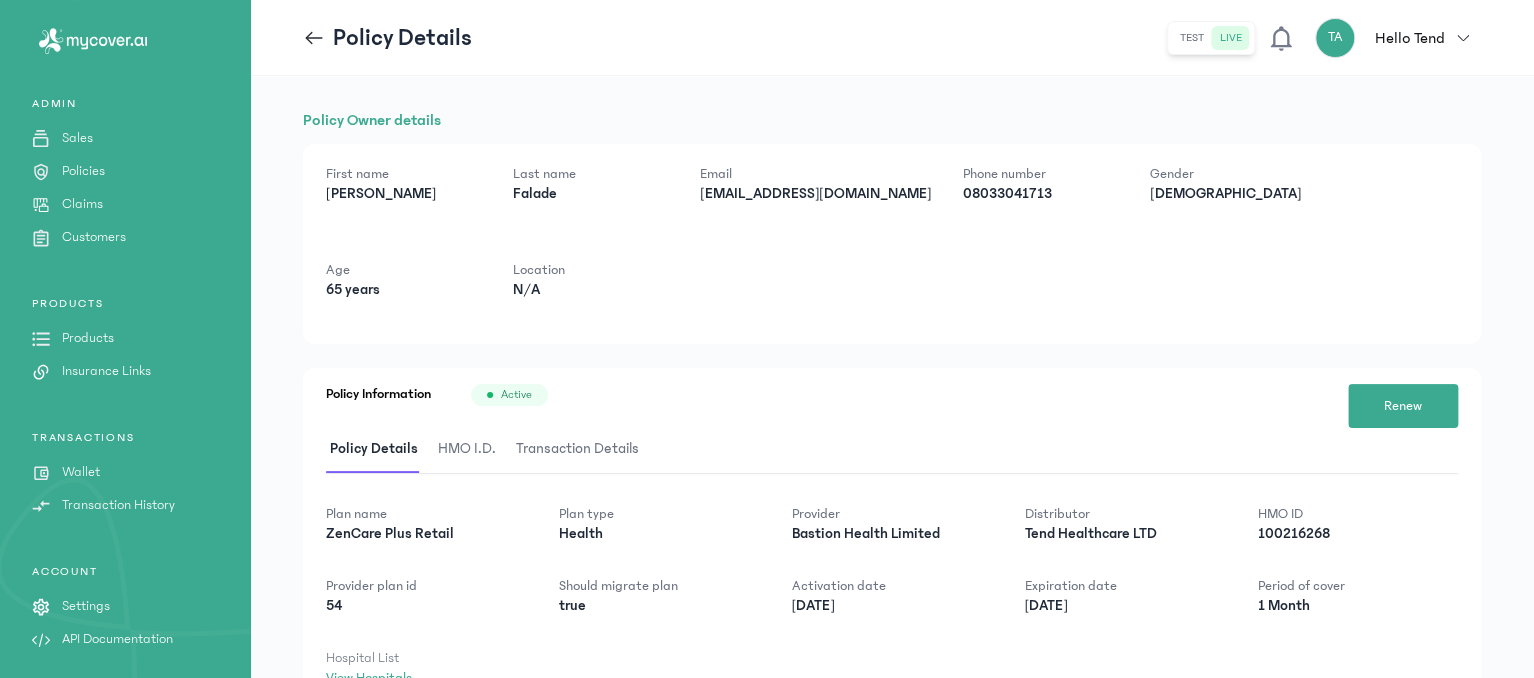 scroll, scrollTop: 104, scrollLeft: 0, axis: vertical 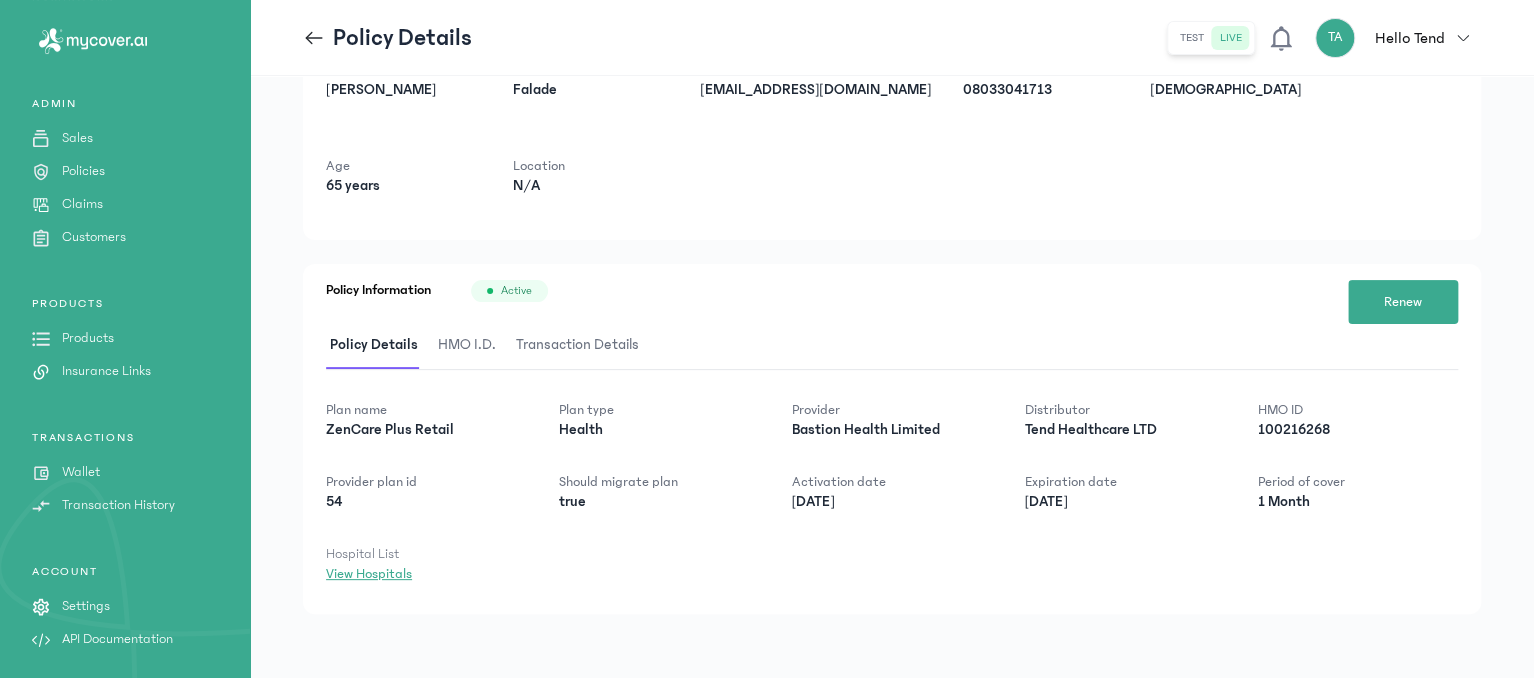 click on "View Hospitals" at bounding box center (369, 574) 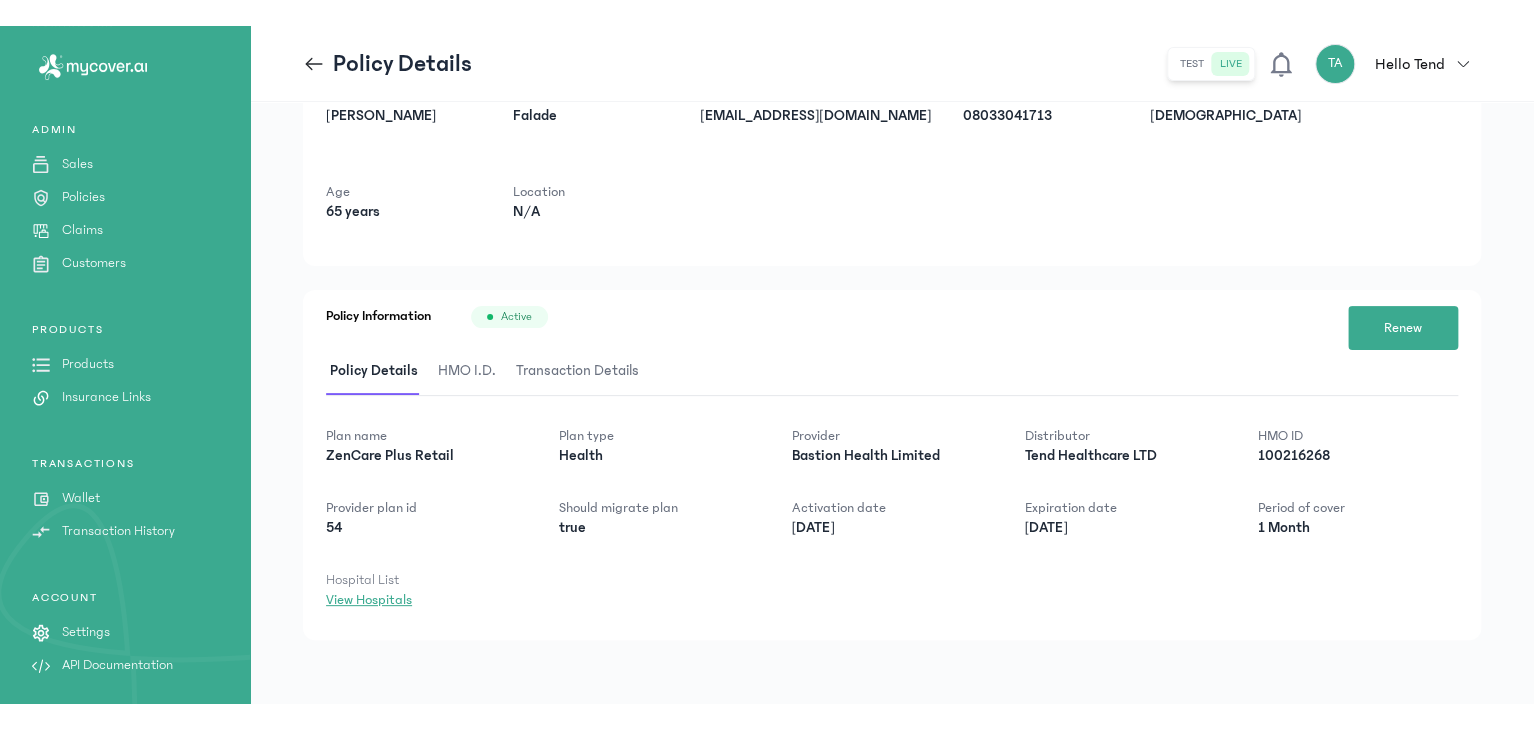 scroll, scrollTop: 52, scrollLeft: 0, axis: vertical 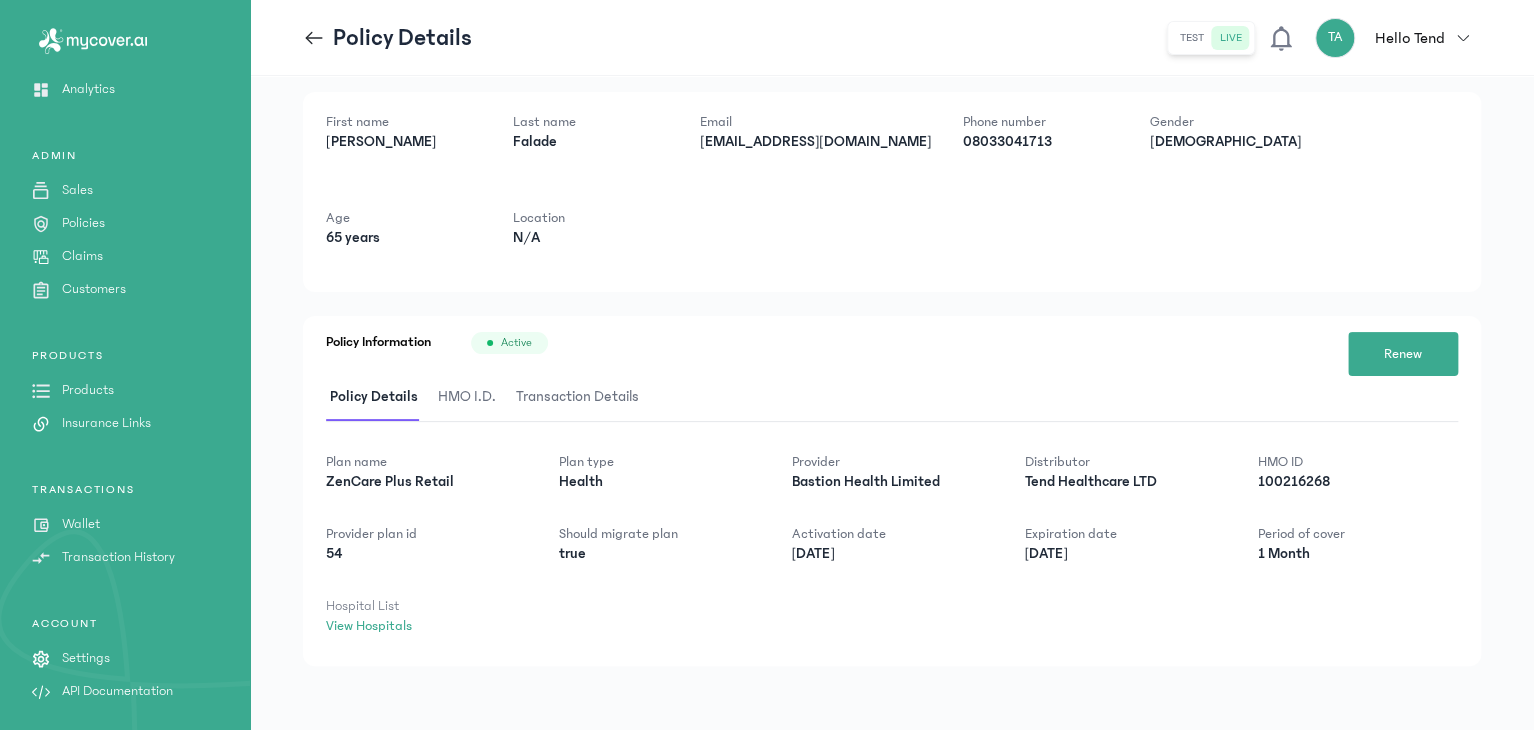 click on "Claims" 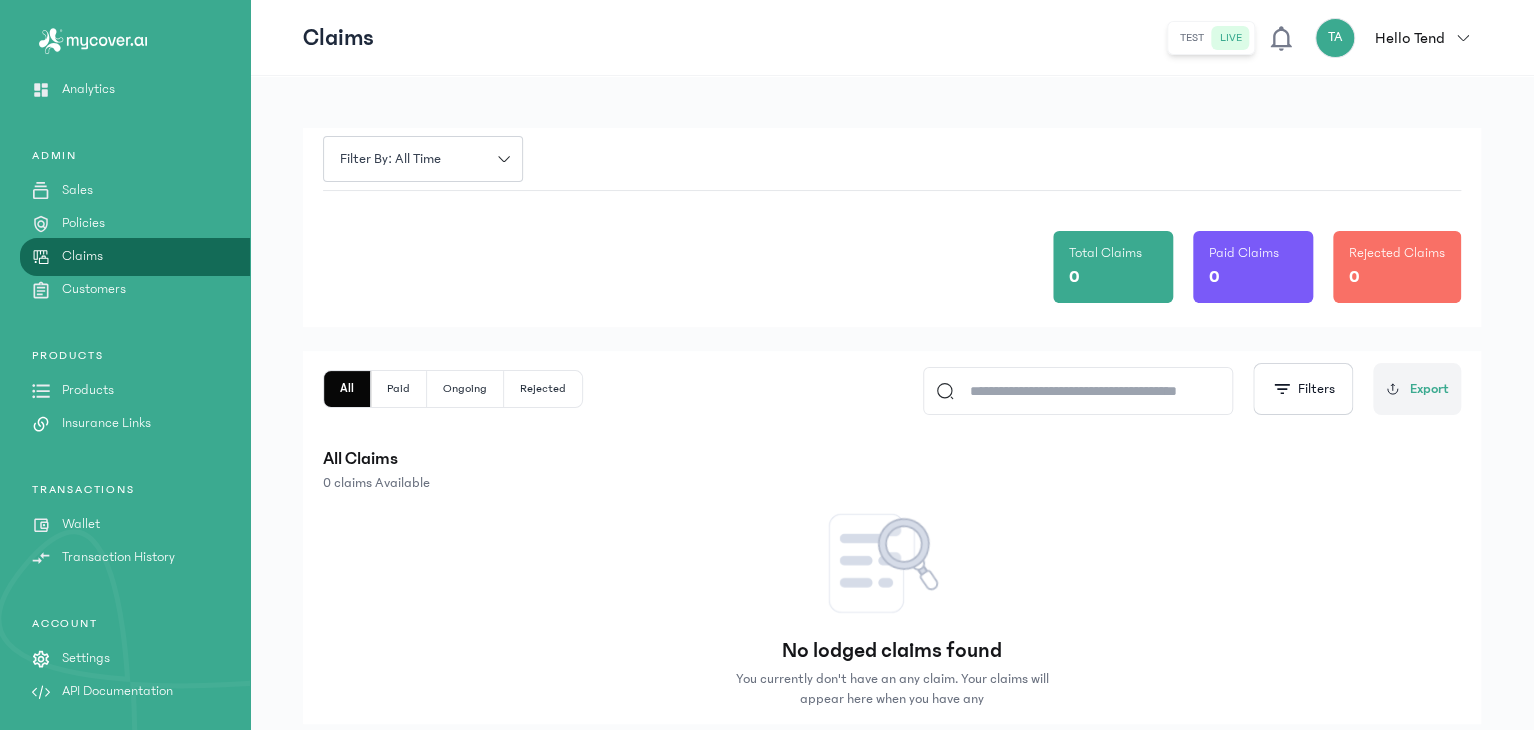 scroll, scrollTop: 58, scrollLeft: 0, axis: vertical 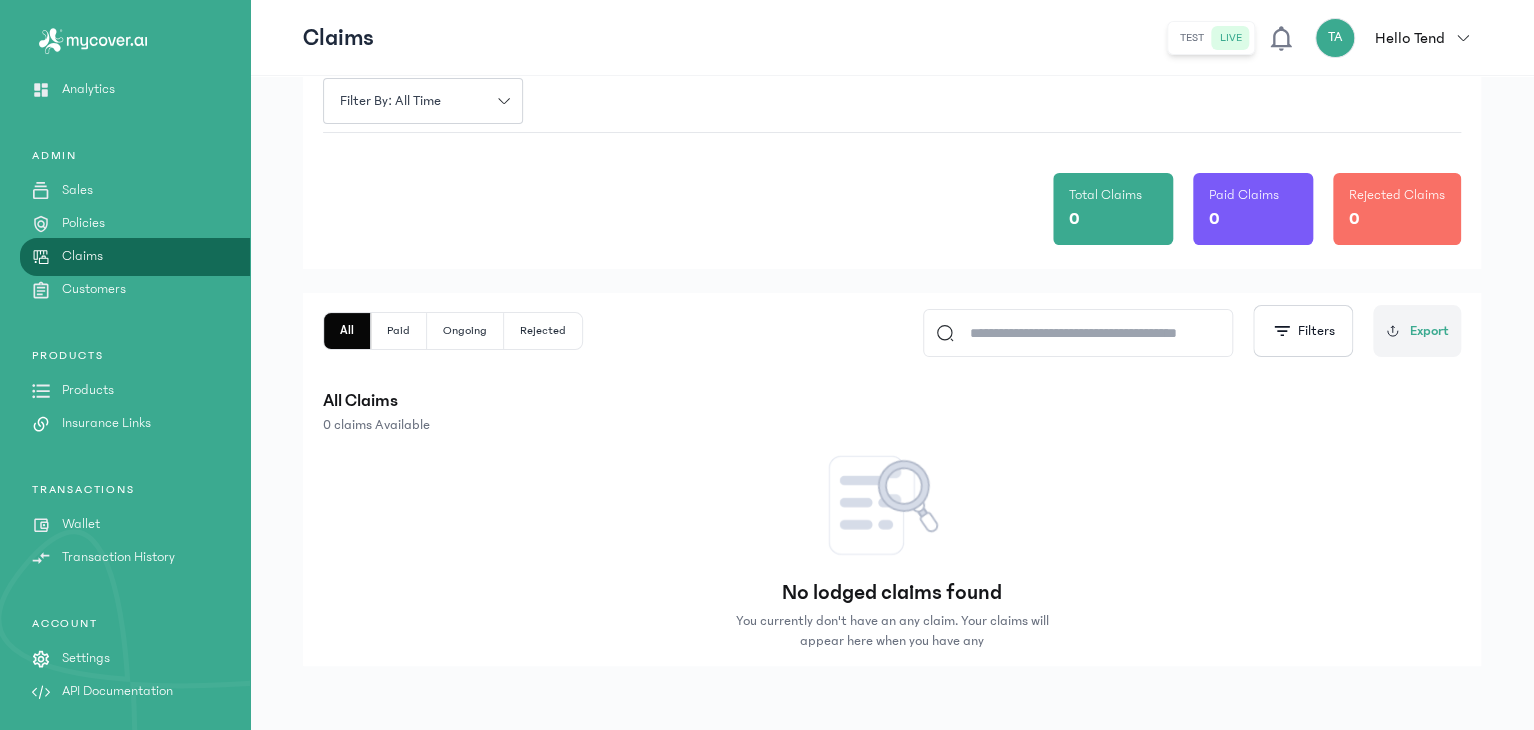 click on "Customers" at bounding box center (94, 289) 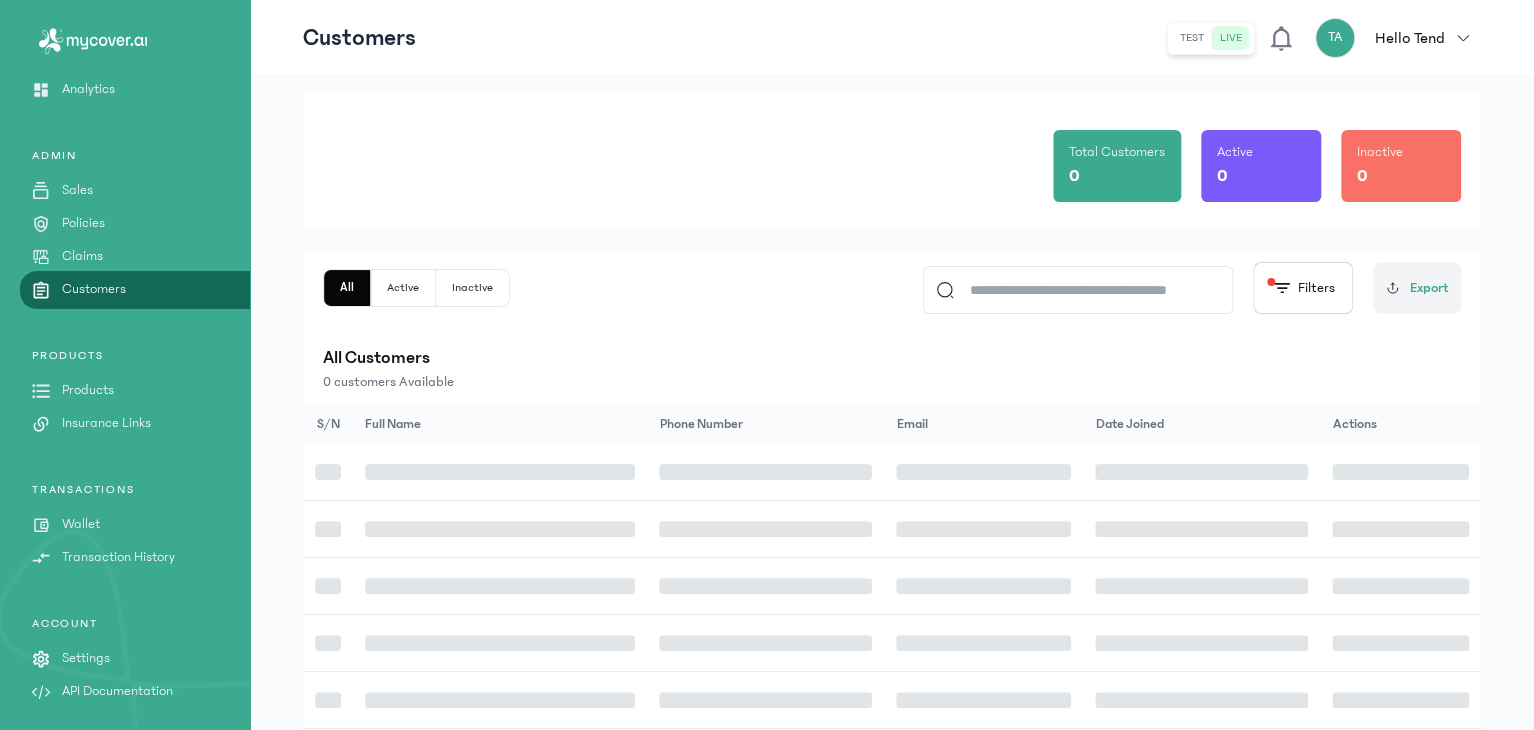 scroll, scrollTop: 0, scrollLeft: 0, axis: both 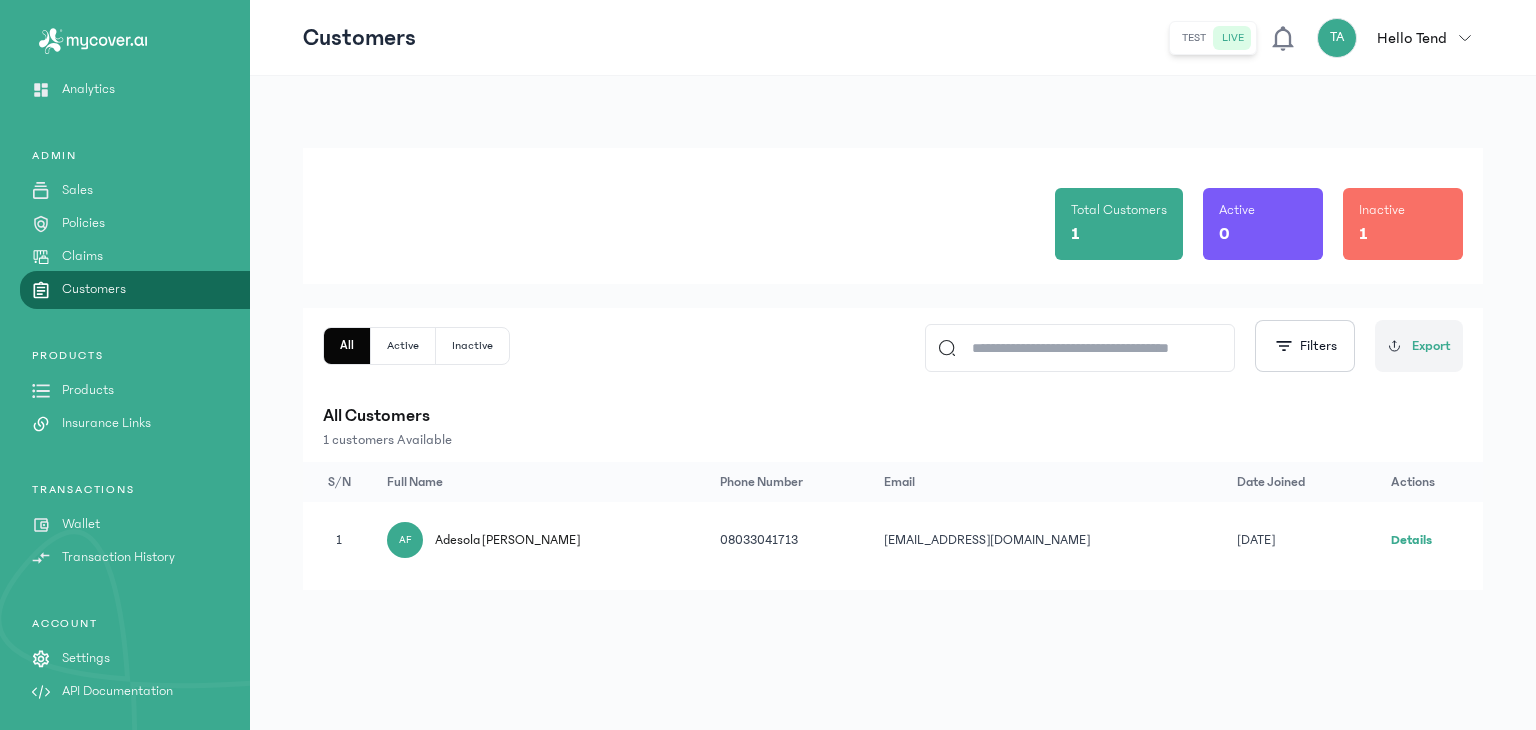 click on "Sales" at bounding box center [77, 190] 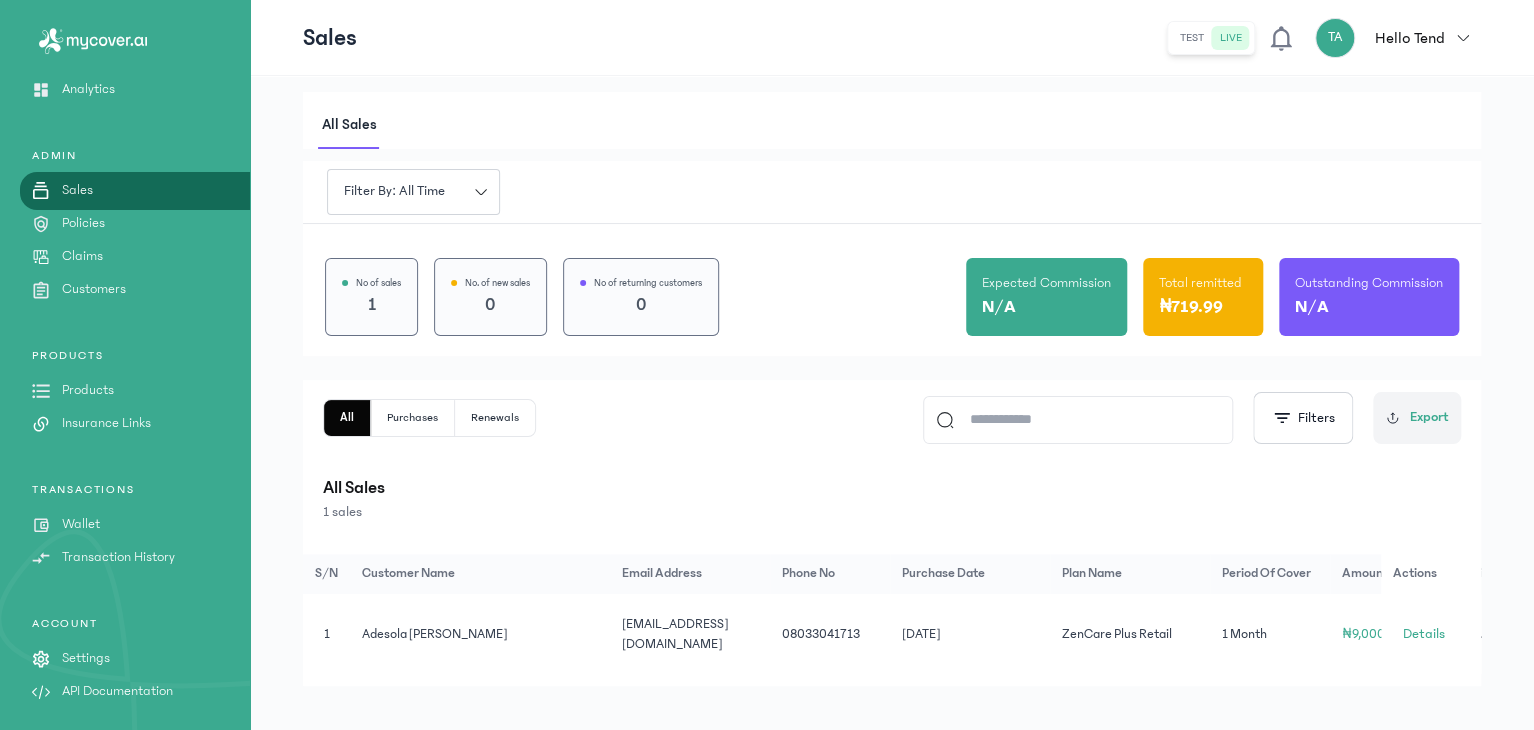 scroll, scrollTop: 24, scrollLeft: 0, axis: vertical 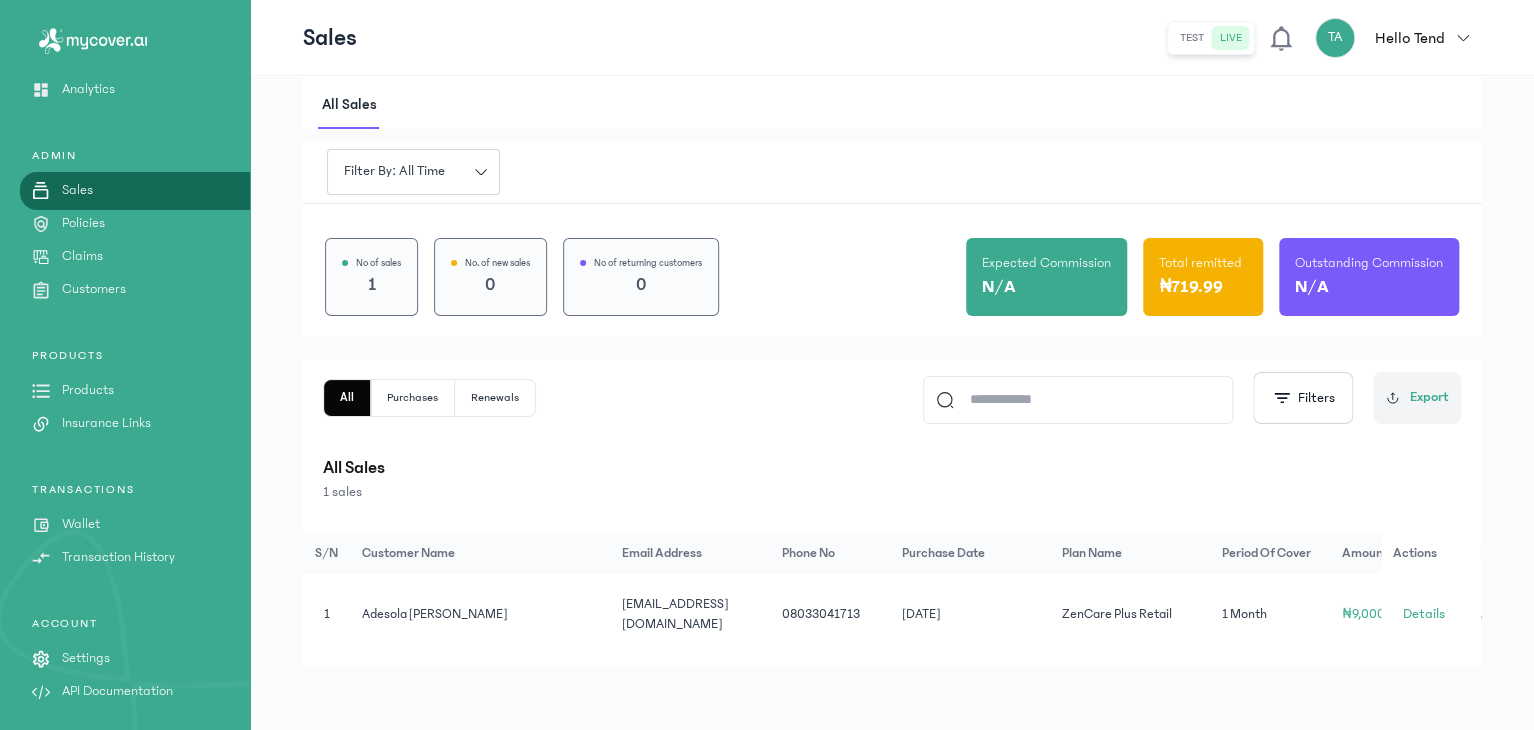 click on "₦719.99" at bounding box center (1203, 287) 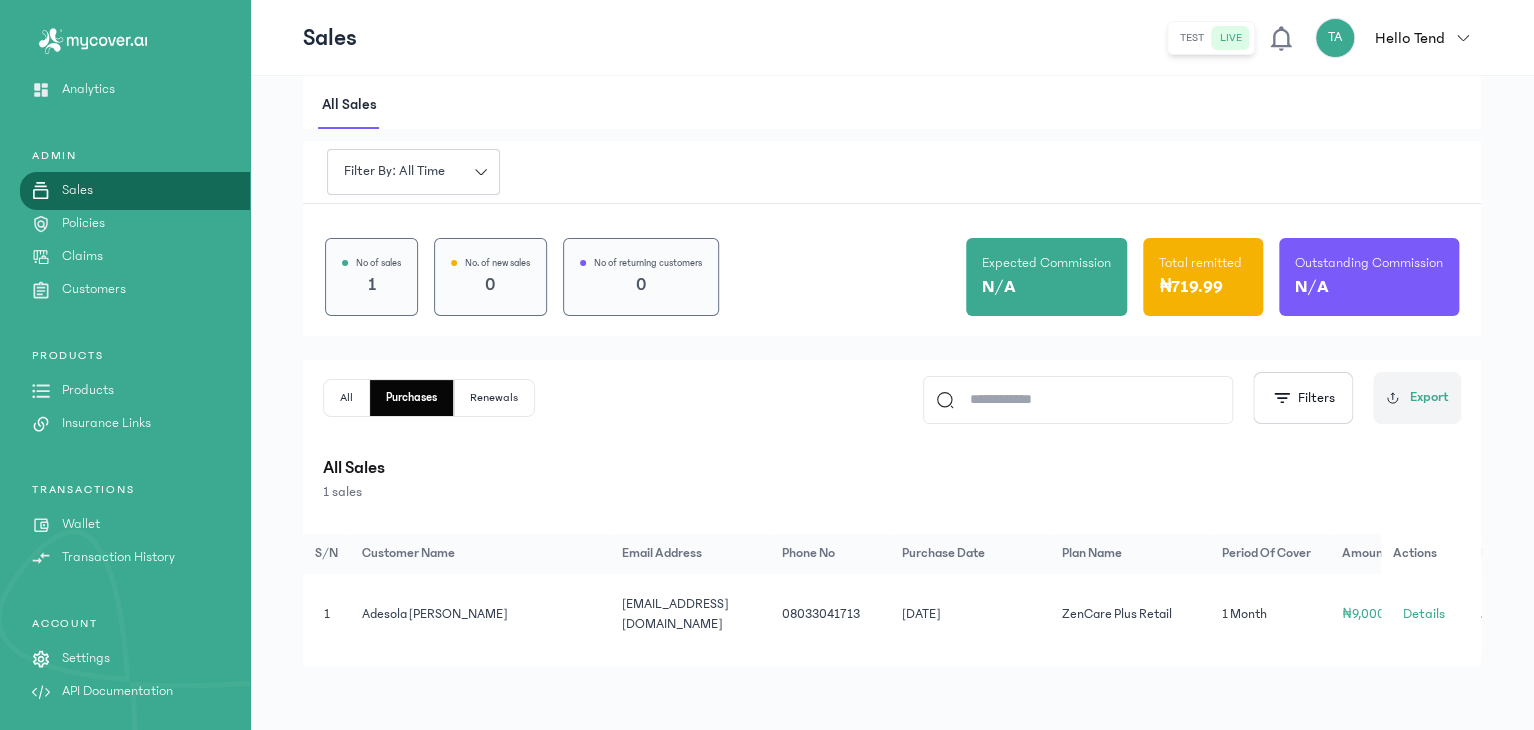 click on "Policies" 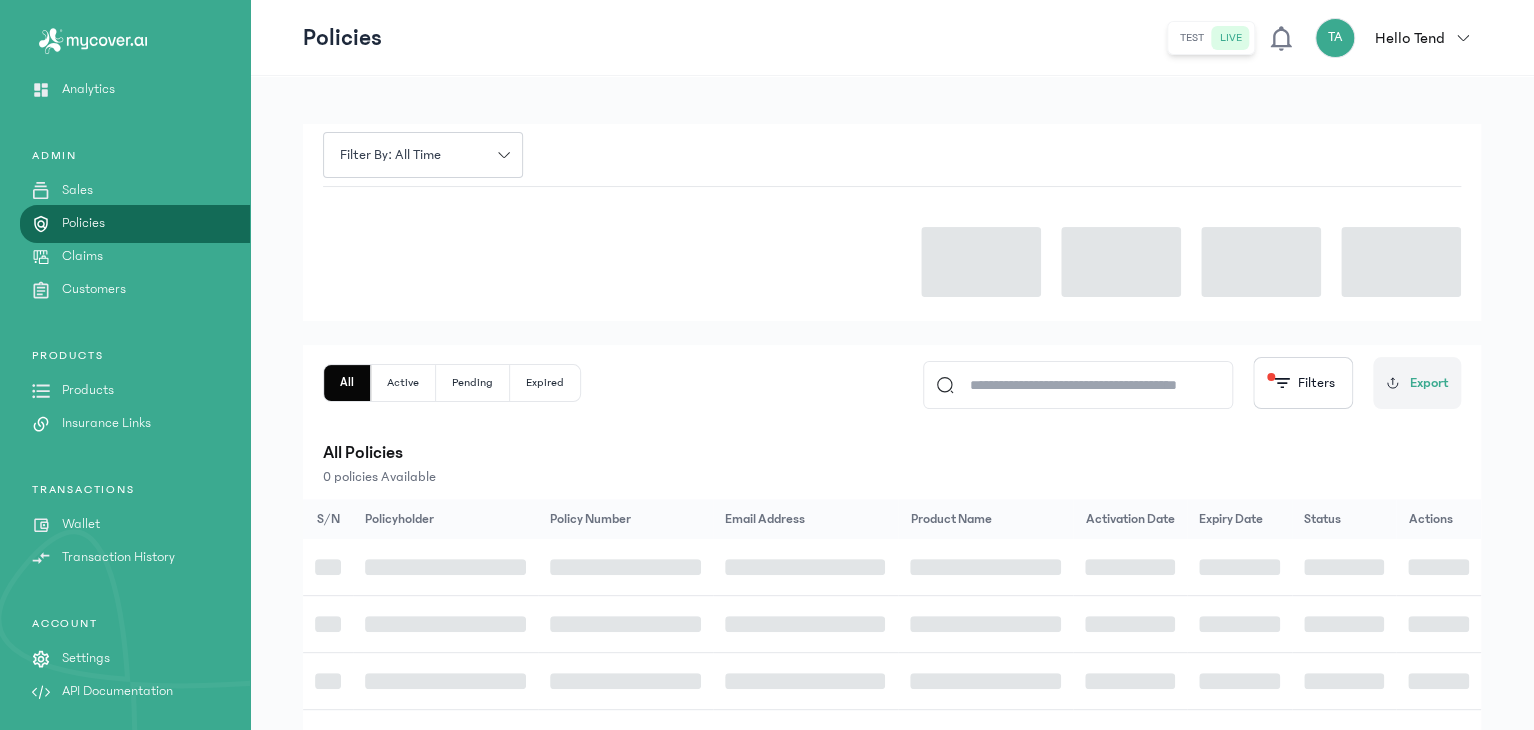 scroll, scrollTop: 0, scrollLeft: 0, axis: both 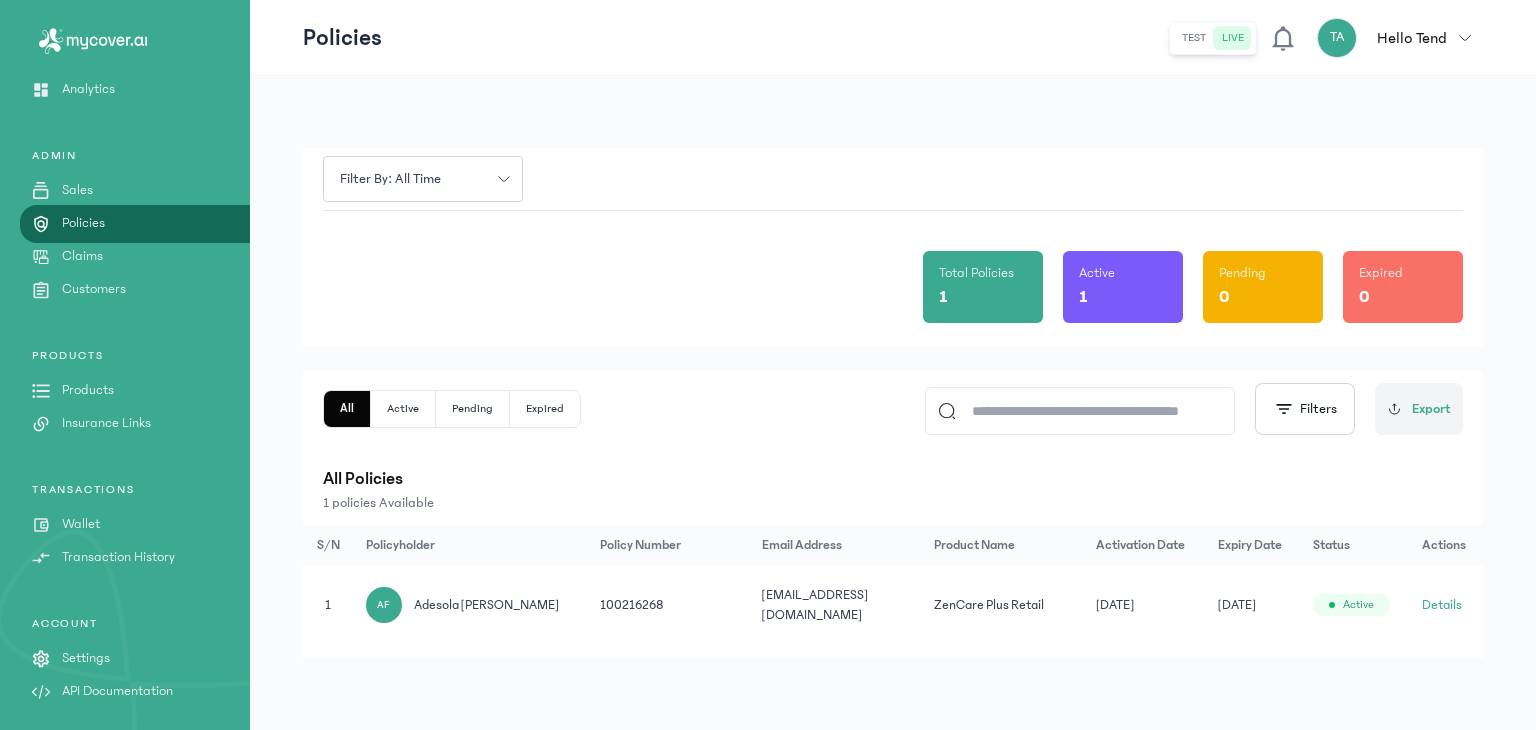 click on "Get Started DASHBOARD
Analytics ADMIN
Sales
Policies
Claims
Customers PRODUCTS
Products
Insurance Links TRANSACTIONS
Wallet
Transaction History ACCOUNT
Settings
API Documentation" at bounding box center (125, 354) 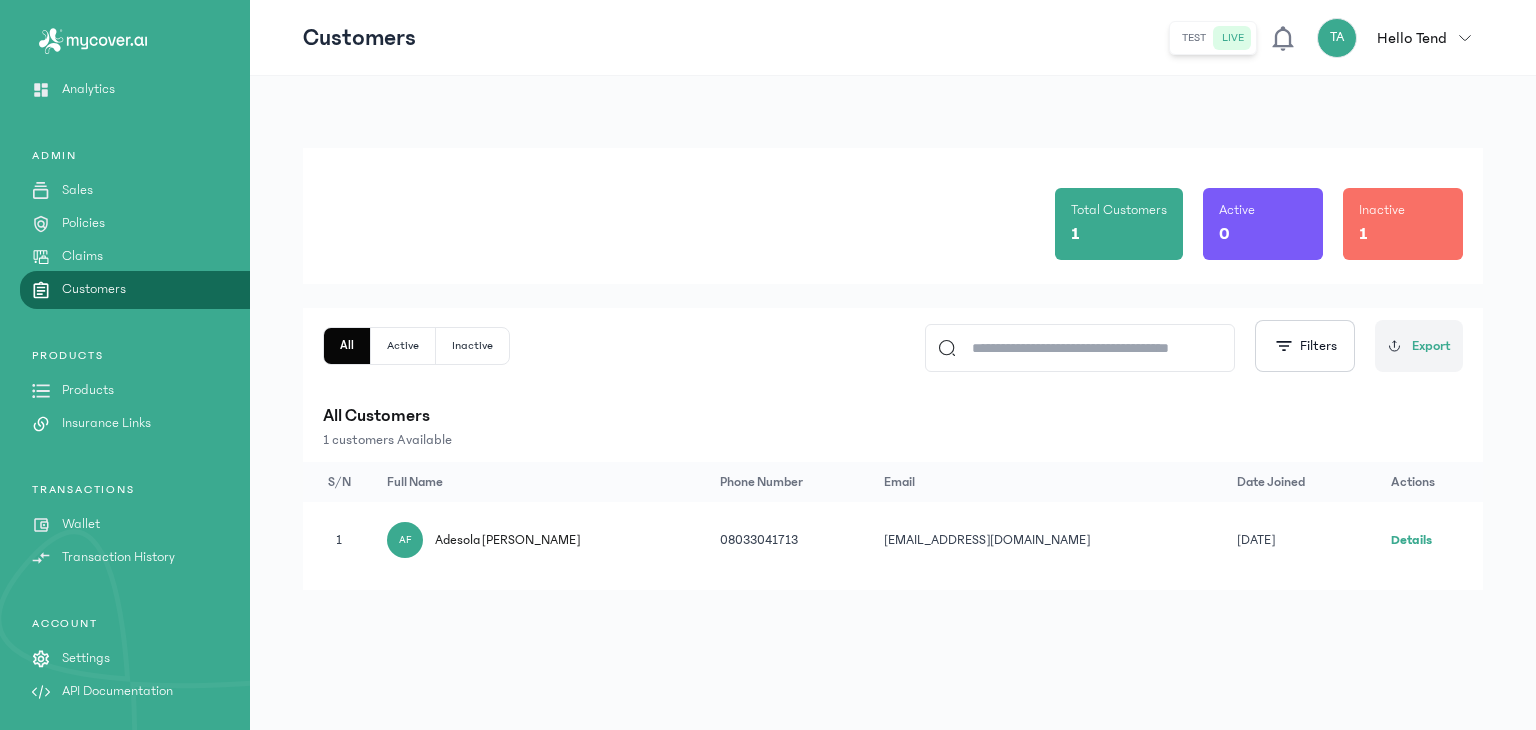 click on "Insurance Links" at bounding box center [106, 423] 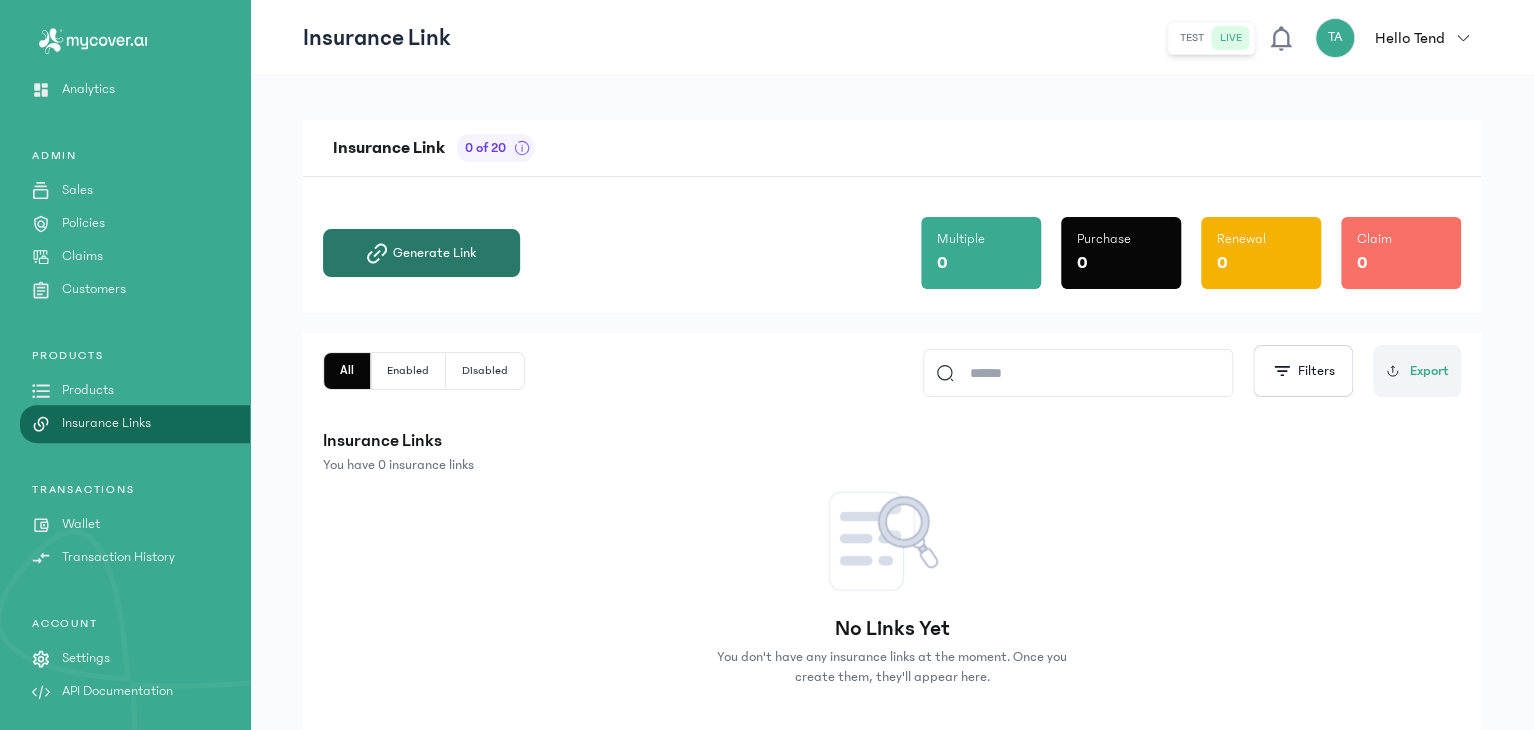click on "Generate Link" 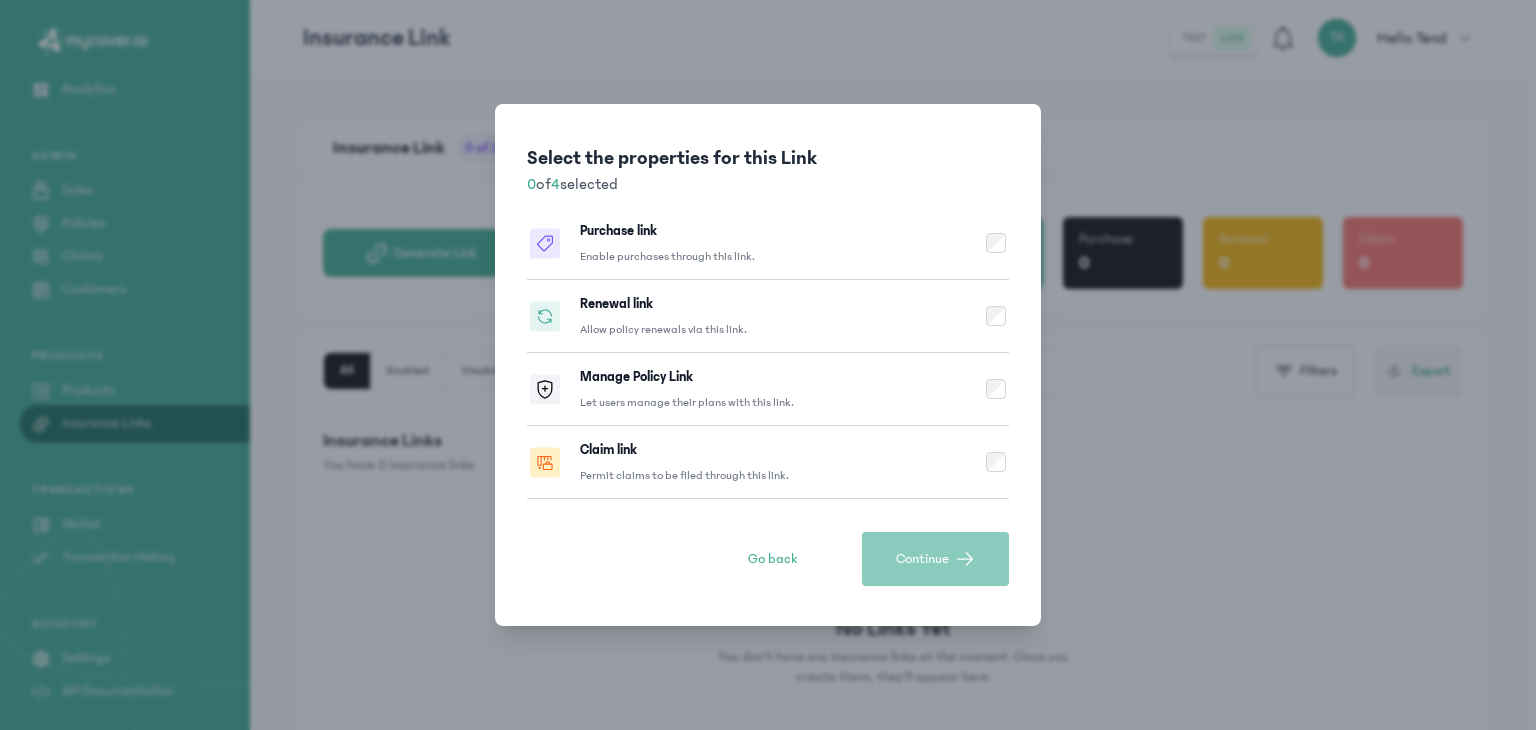 click on "Select the properties for this Link 0  of  4  selected
Purchase link Enable purchases through this link.
Renewal link Allow policy renewals via this link.
Manage Policy Link Let users manage their plans with this link.
Claim link Permit claims to be filed through this link. Go back Continue" at bounding box center [768, 365] 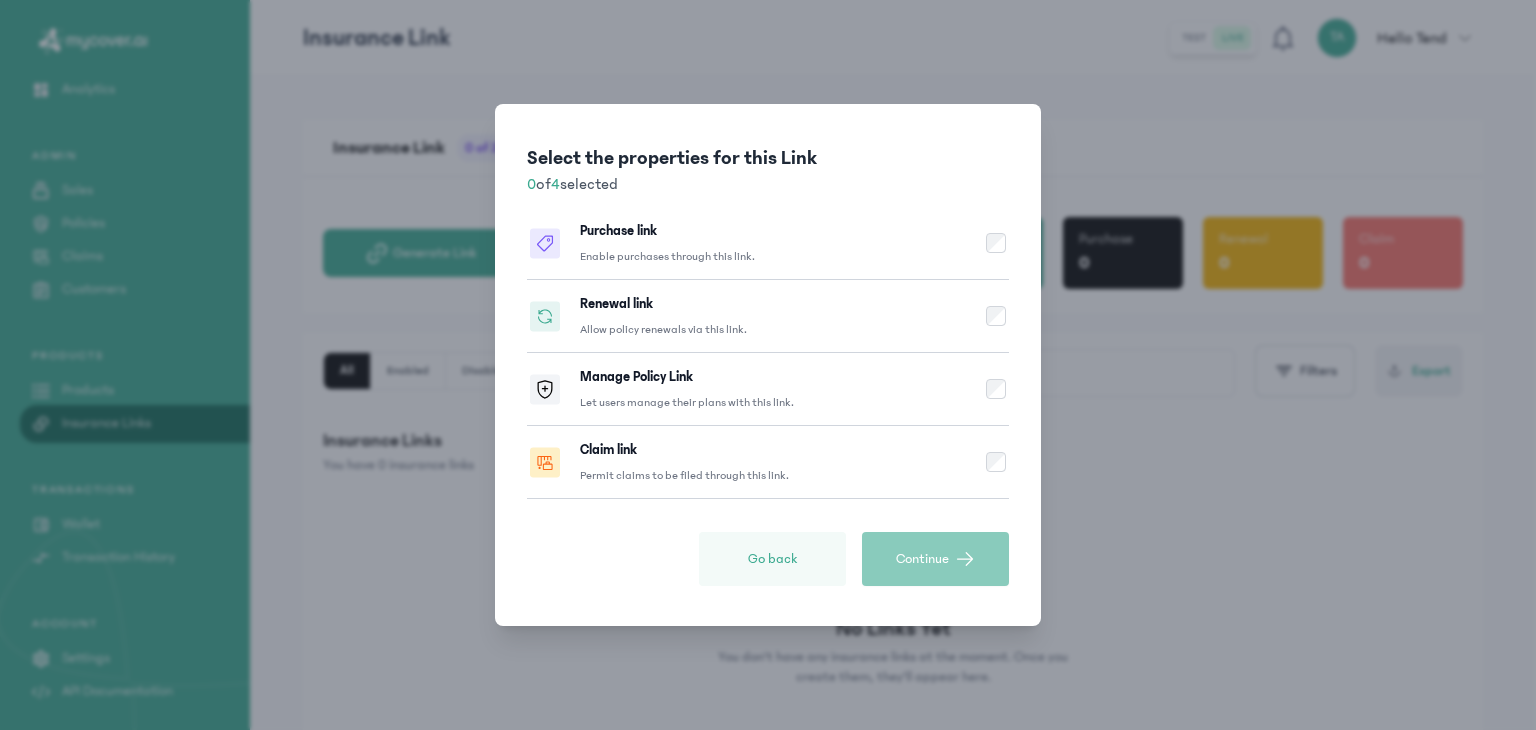 click on "Go back" at bounding box center (772, 559) 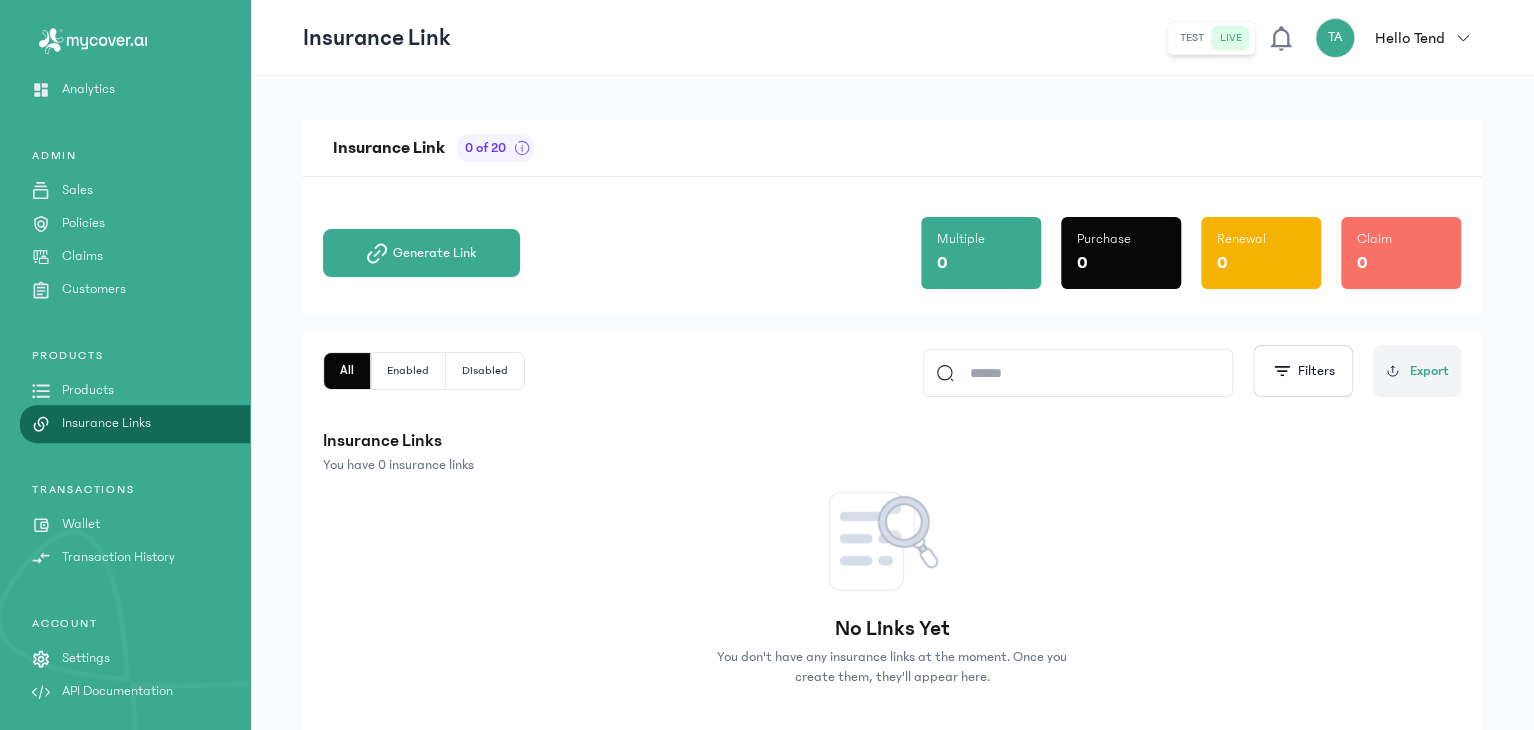 scroll, scrollTop: 69, scrollLeft: 0, axis: vertical 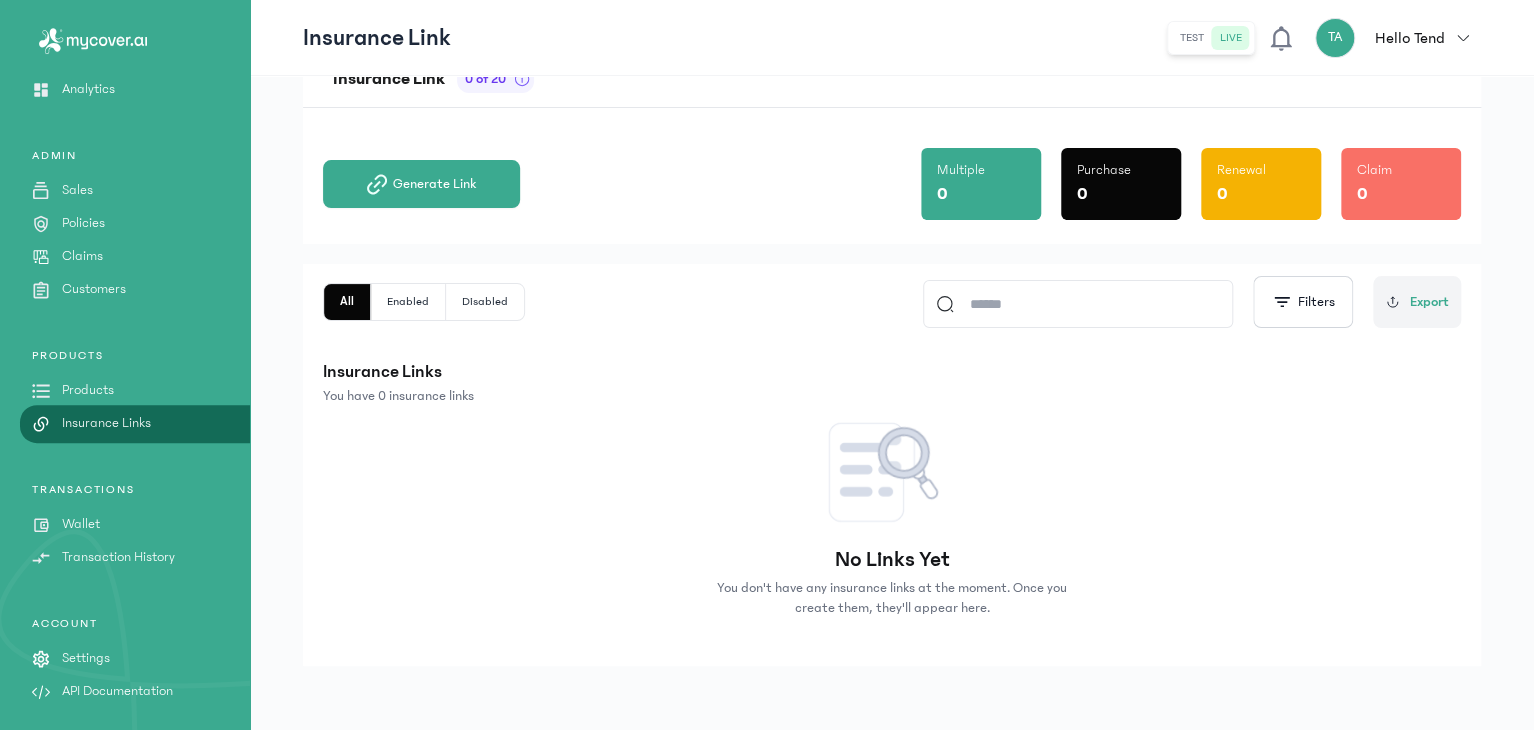 click on "Products" at bounding box center (88, 390) 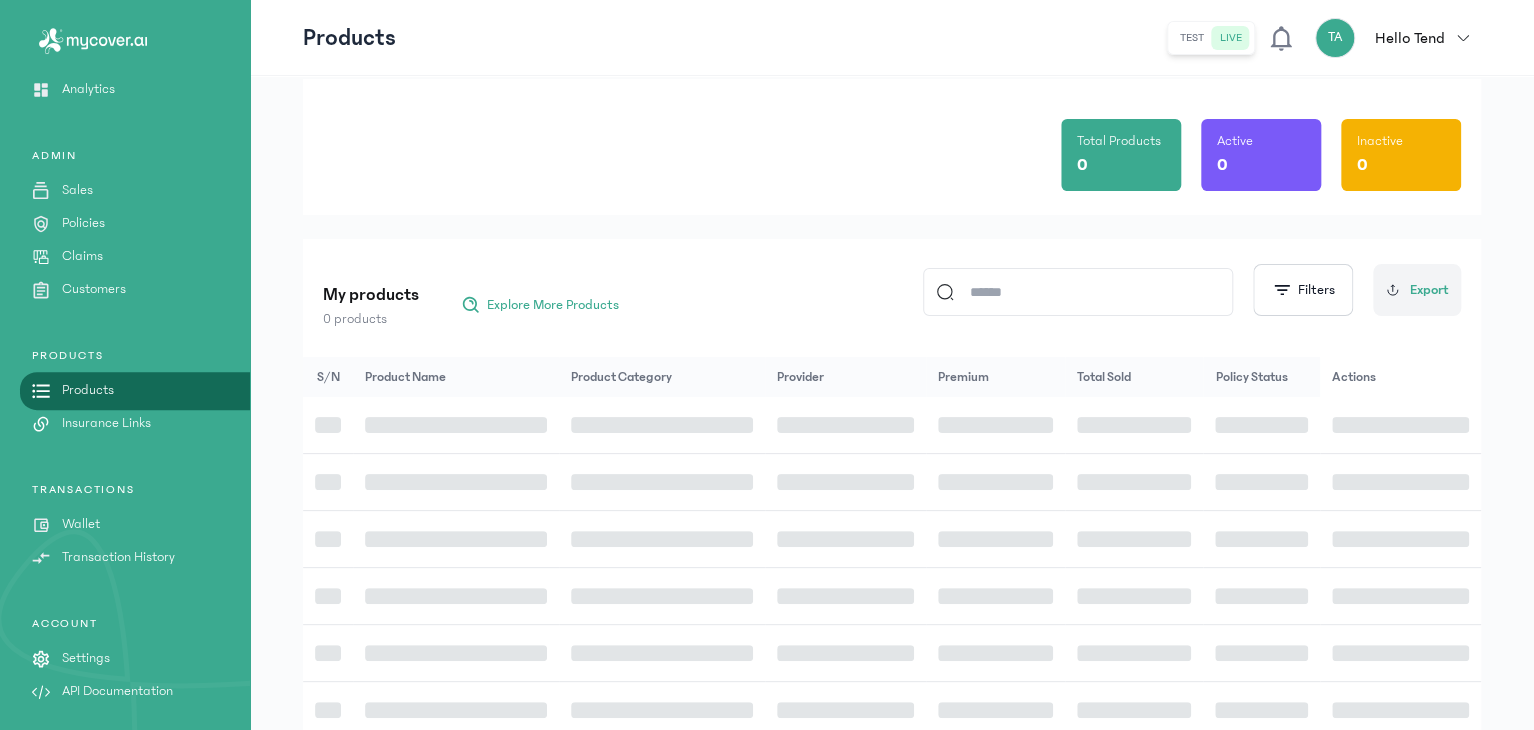 scroll, scrollTop: 0, scrollLeft: 0, axis: both 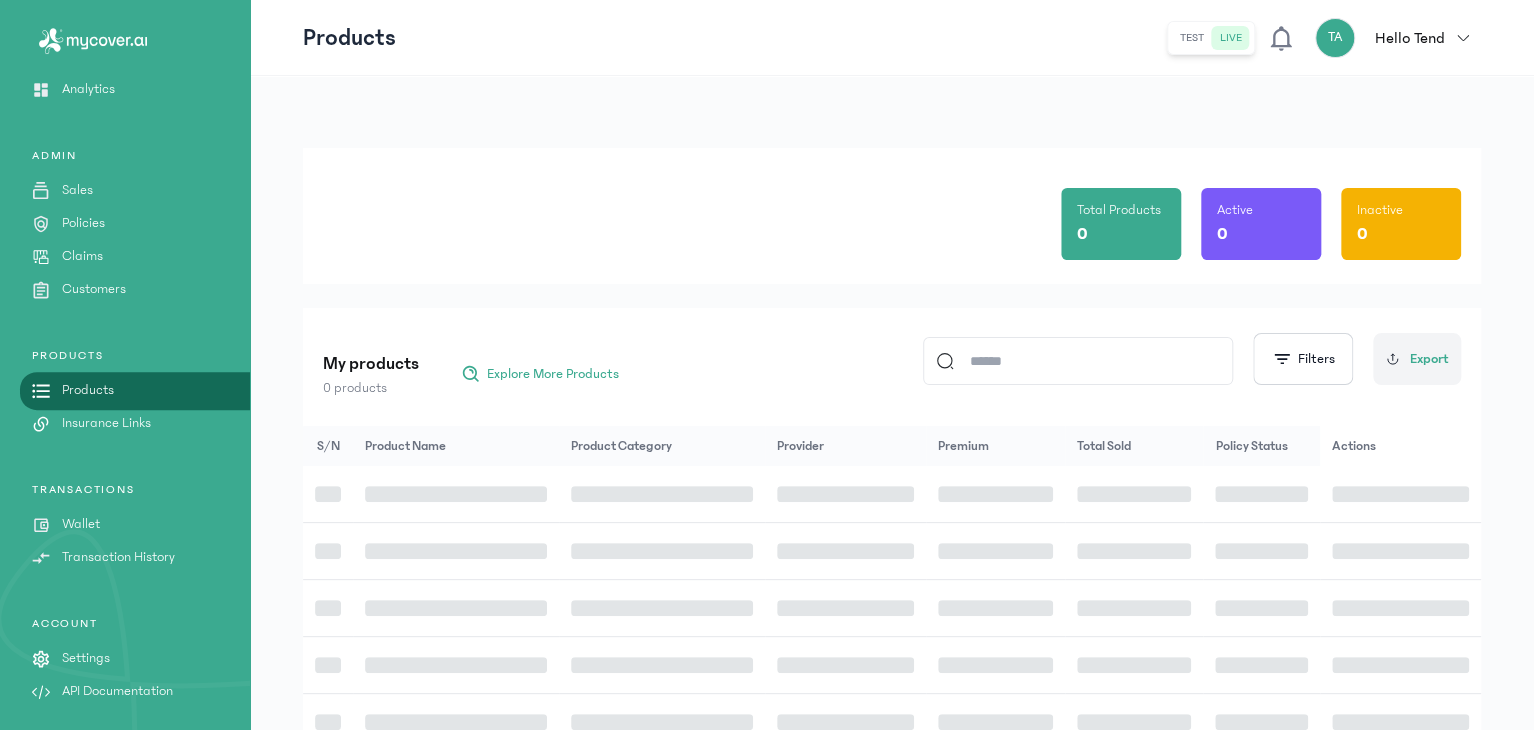 click 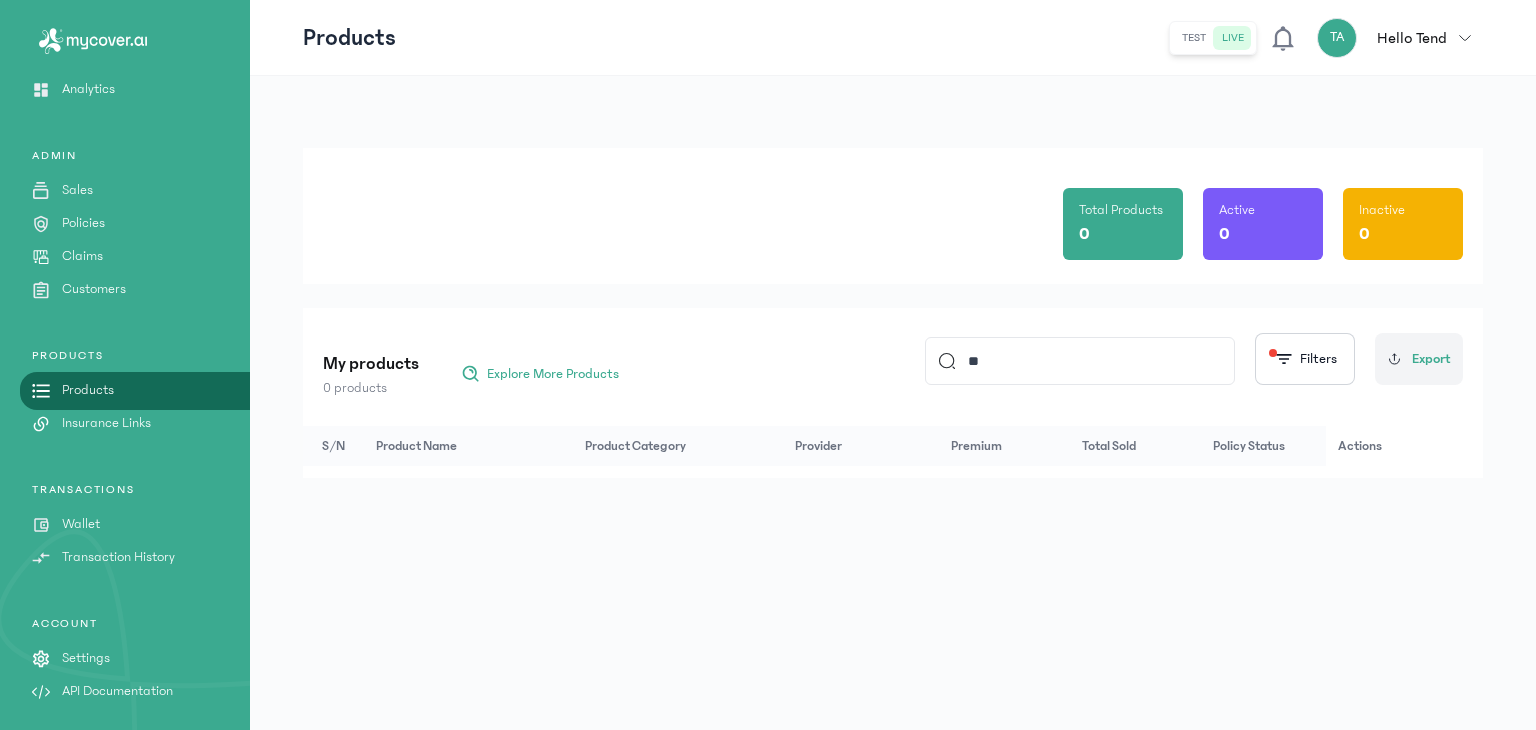 type on "*" 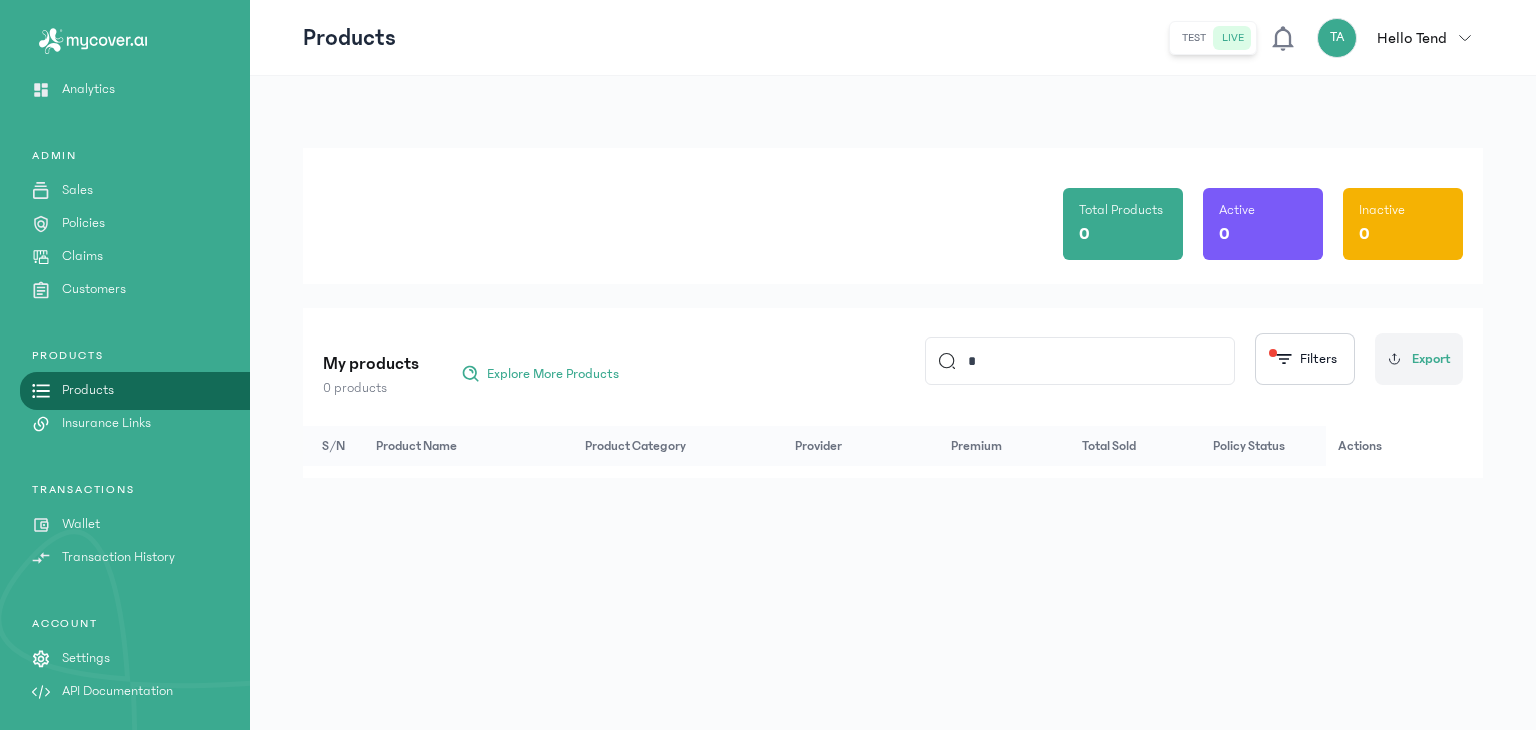 type 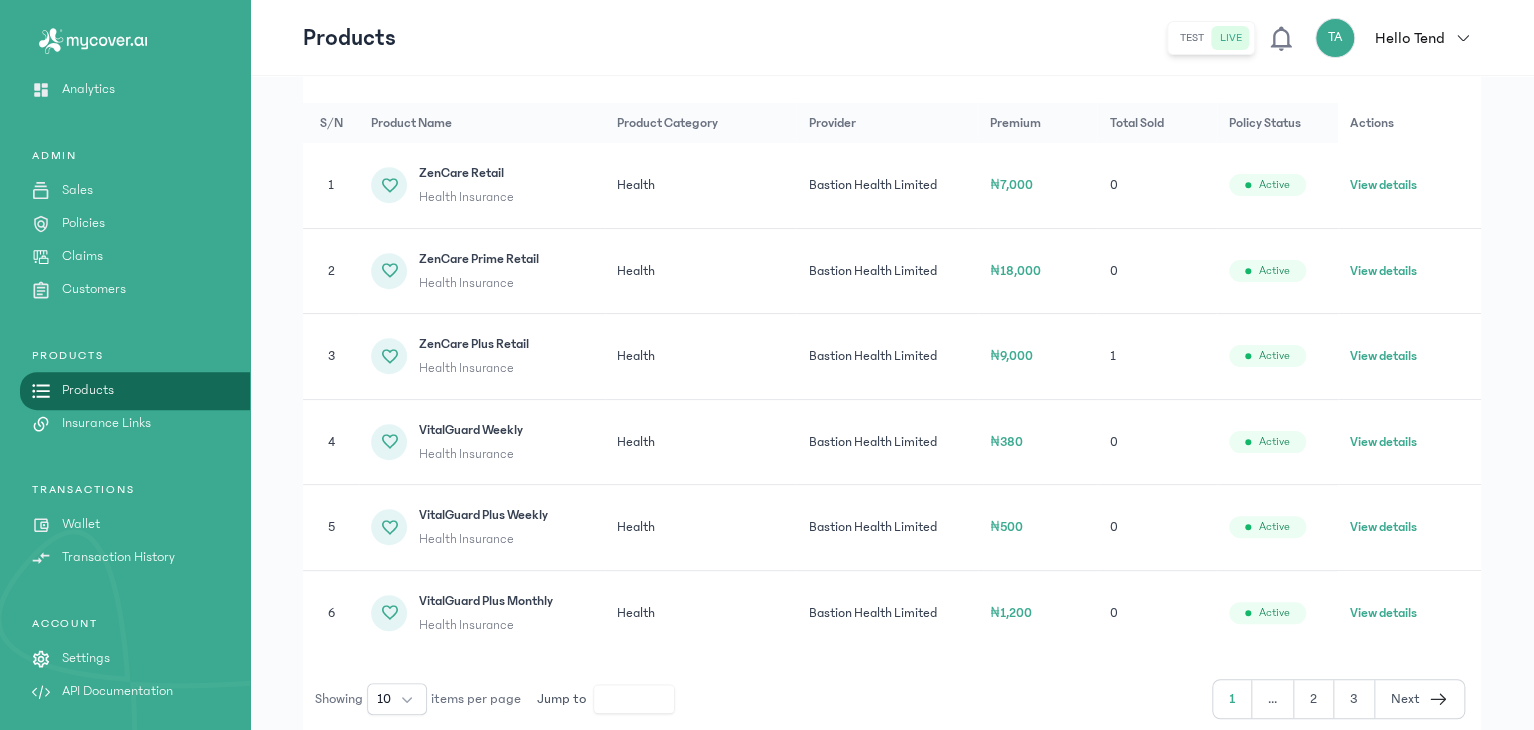 scroll, scrollTop: 411, scrollLeft: 0, axis: vertical 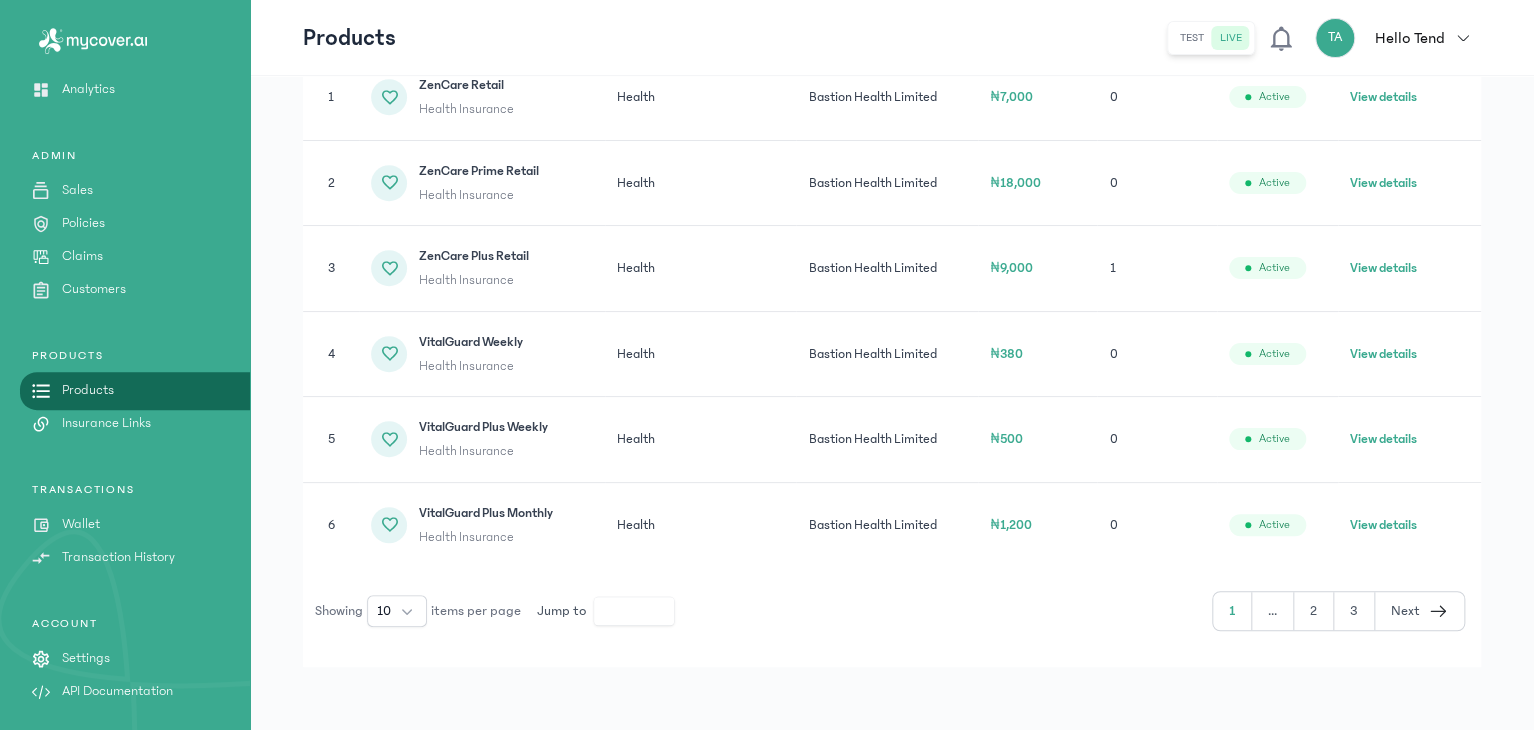 click on "3" 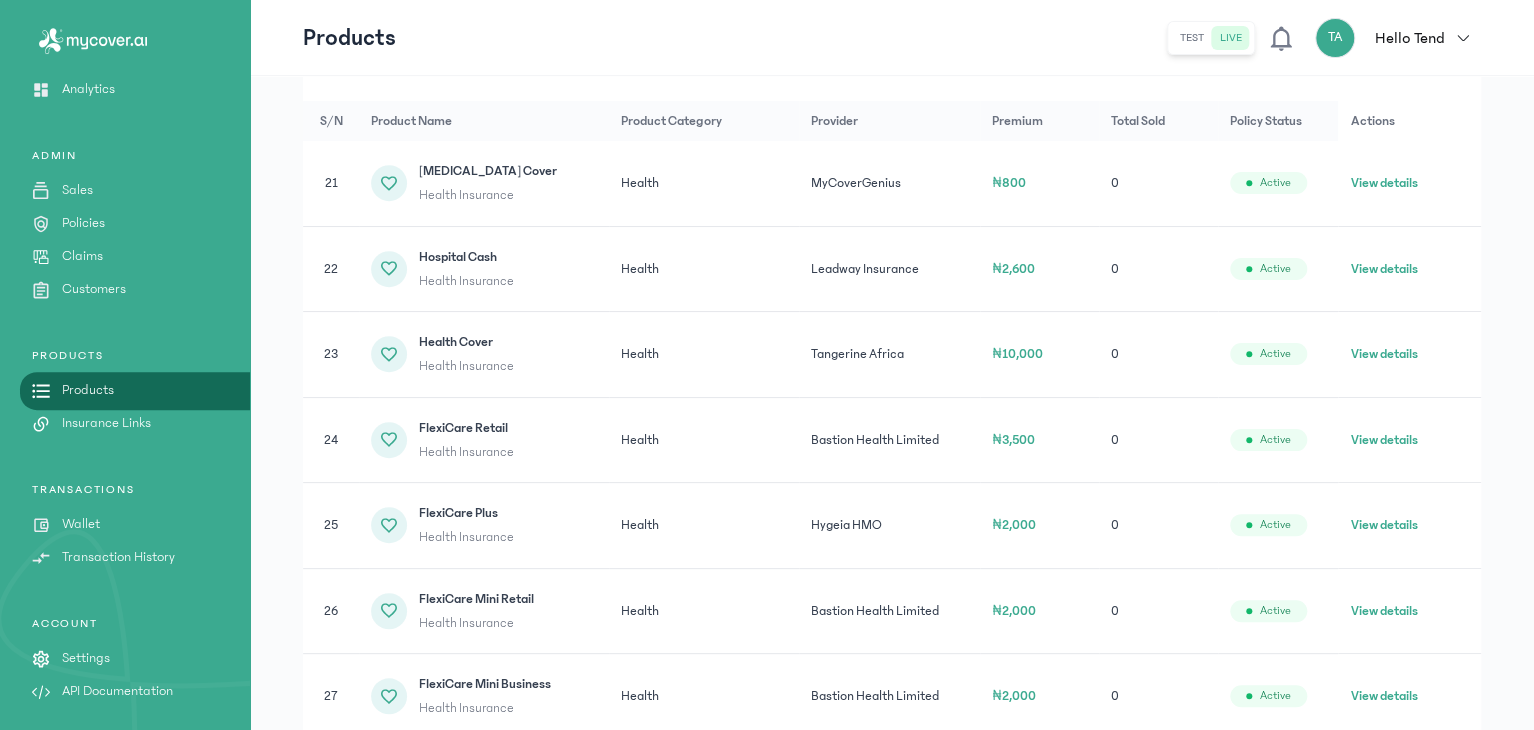 scroll, scrollTop: 321, scrollLeft: 0, axis: vertical 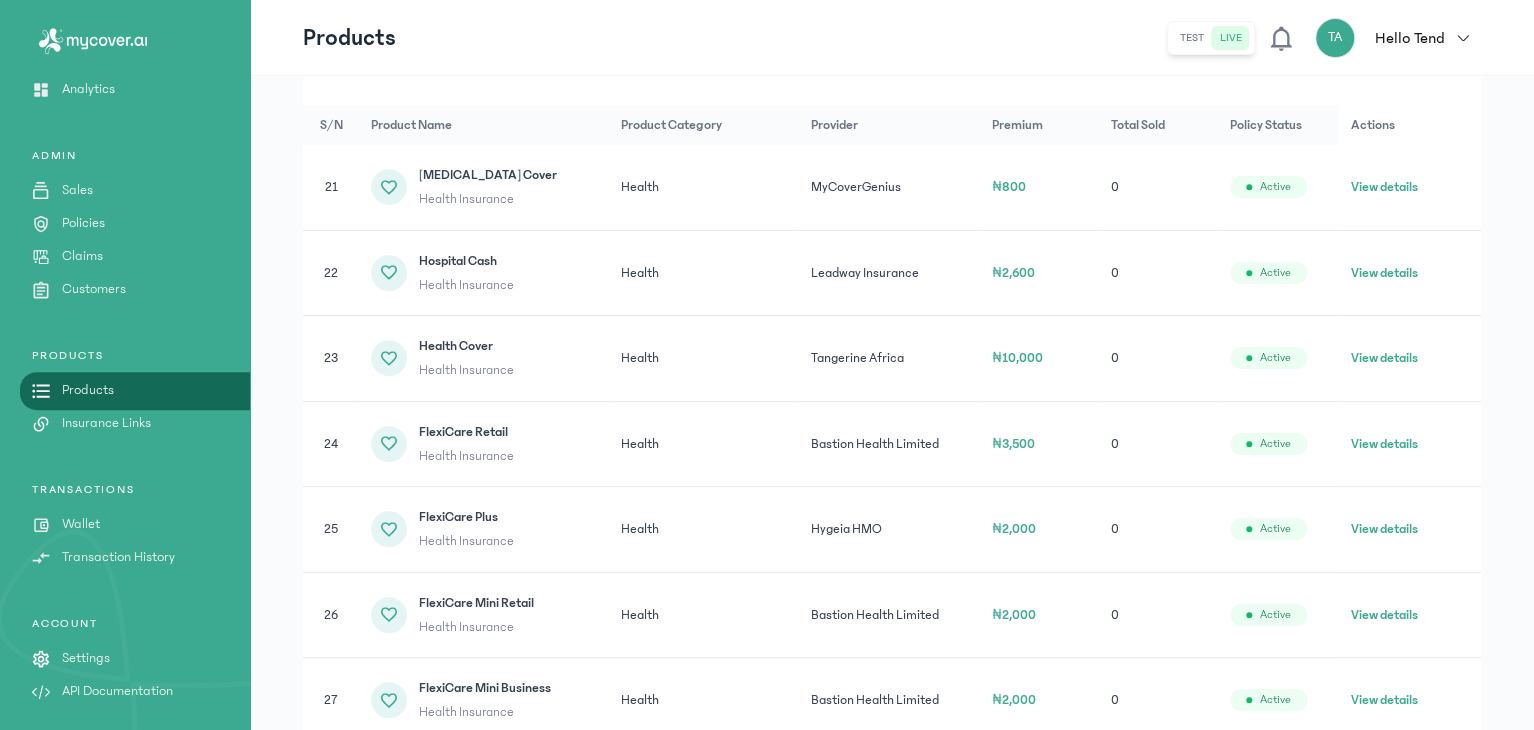 drag, startPoint x: 1379, startPoint y: 185, endPoint x: 854, endPoint y: 41, distance: 544.3905 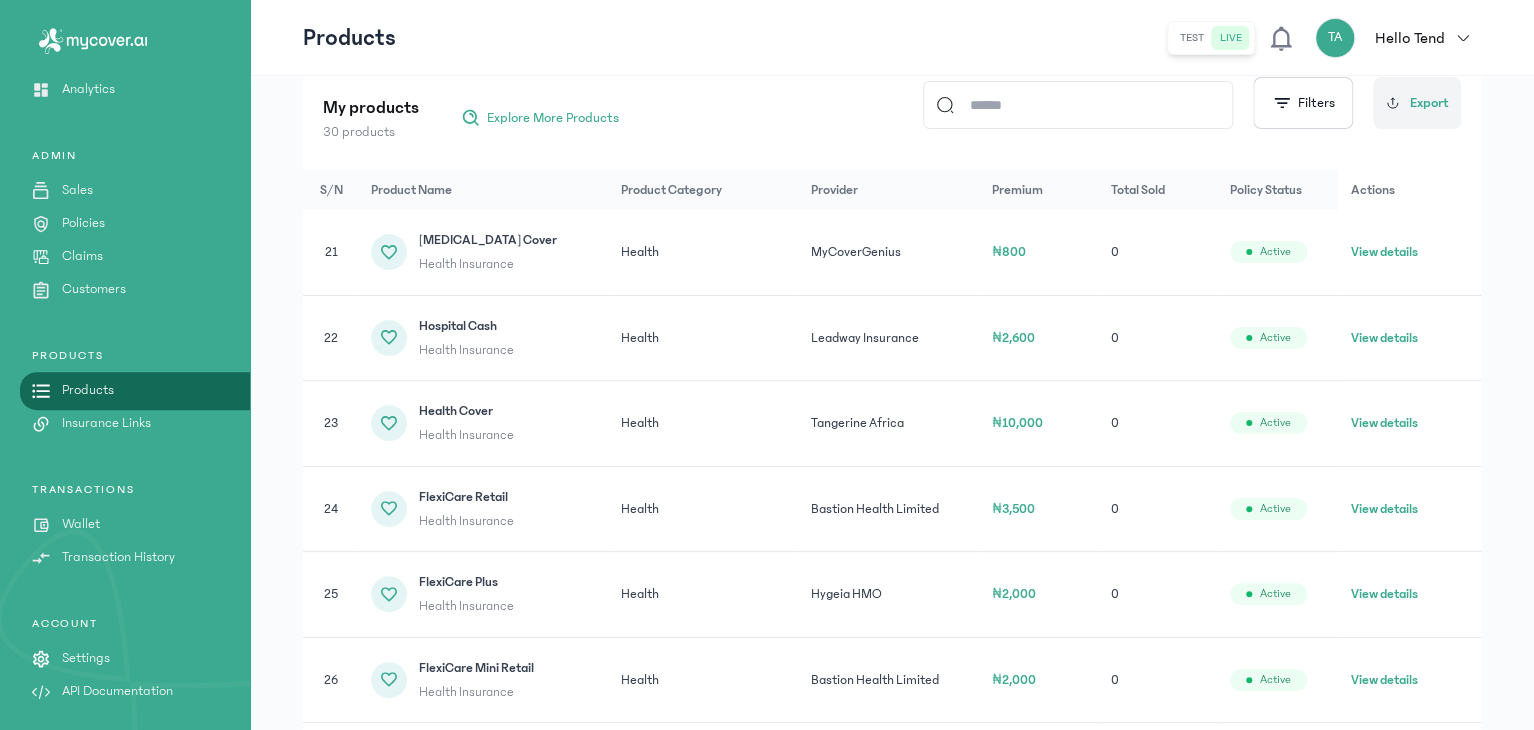 scroll, scrollTop: 256, scrollLeft: 0, axis: vertical 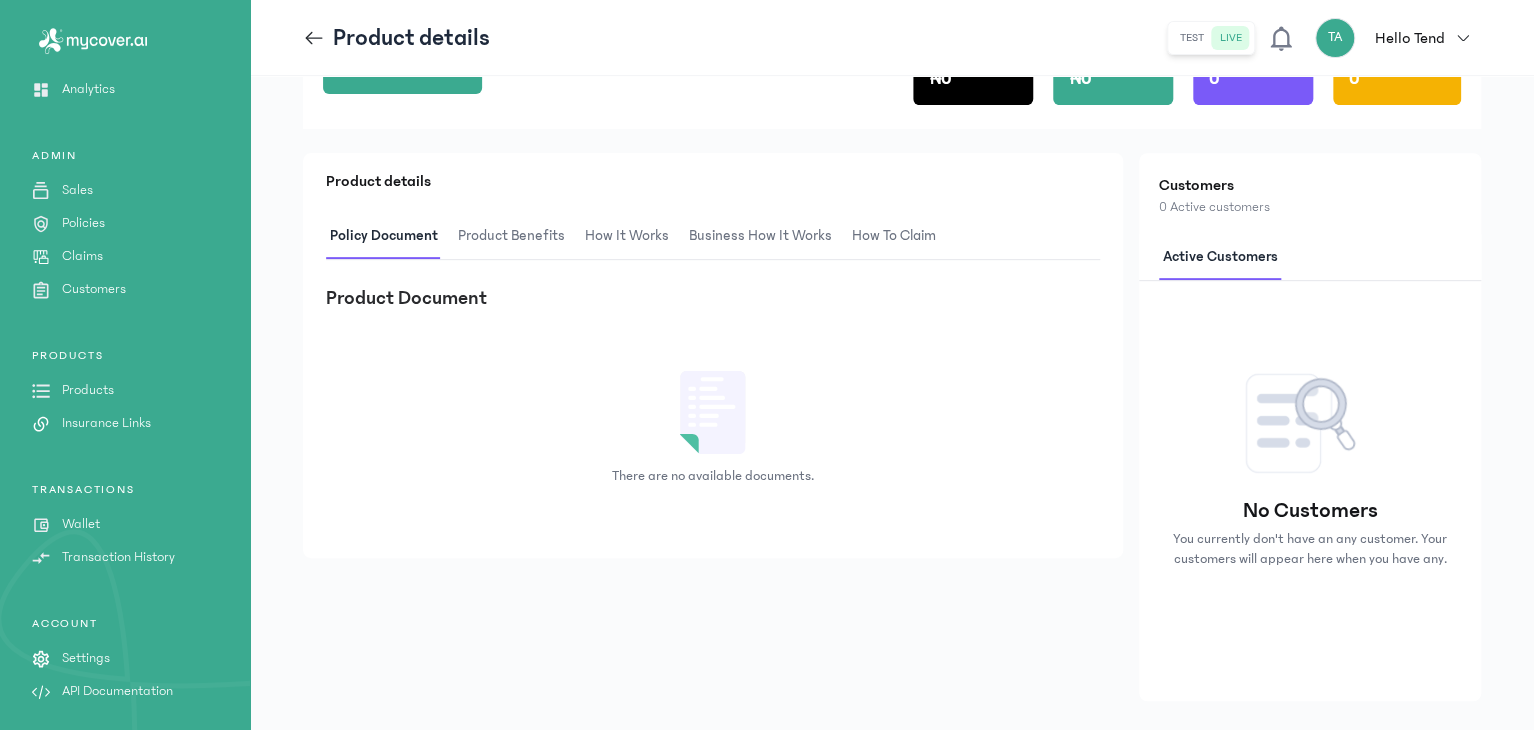click on "Product Benefits" at bounding box center (511, 236) 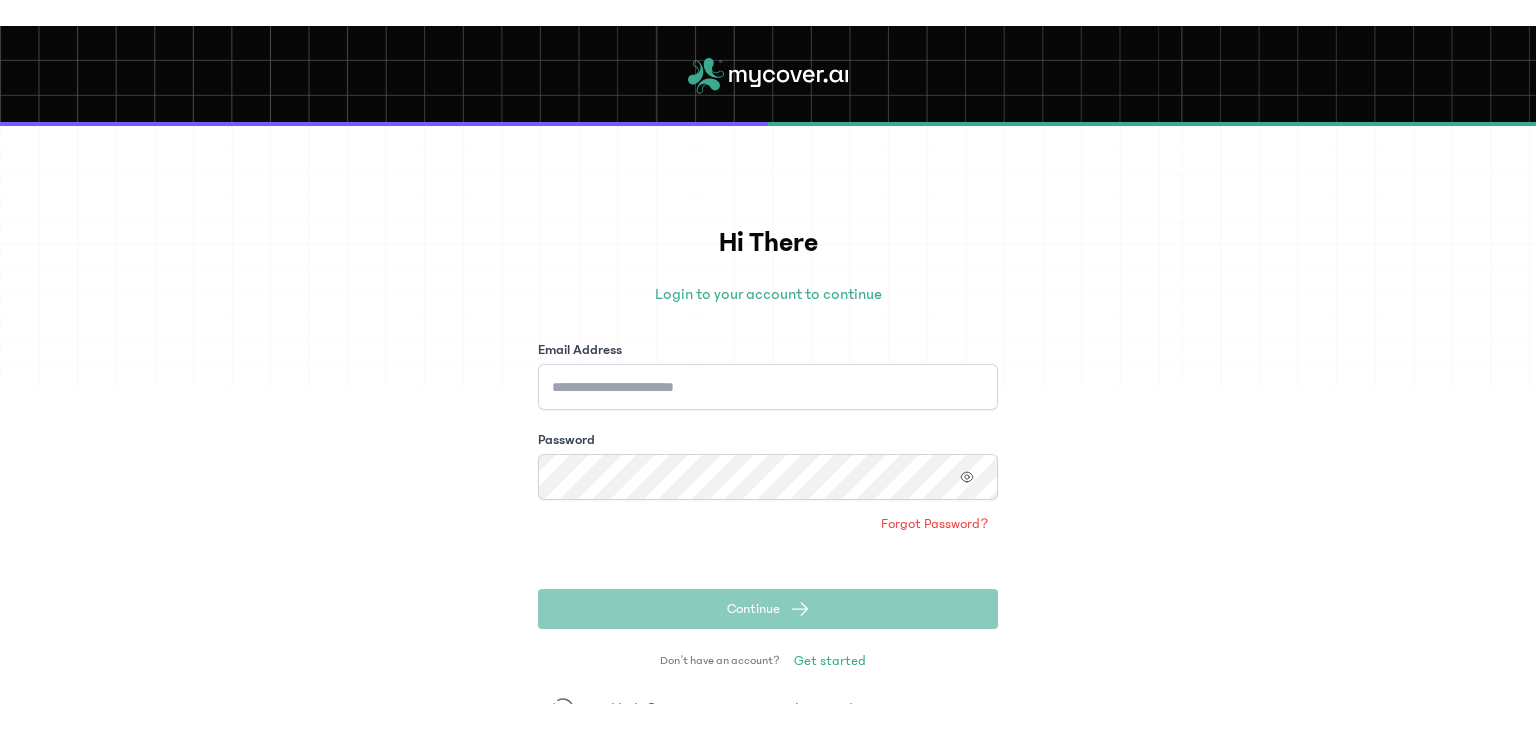 scroll, scrollTop: 0, scrollLeft: 0, axis: both 